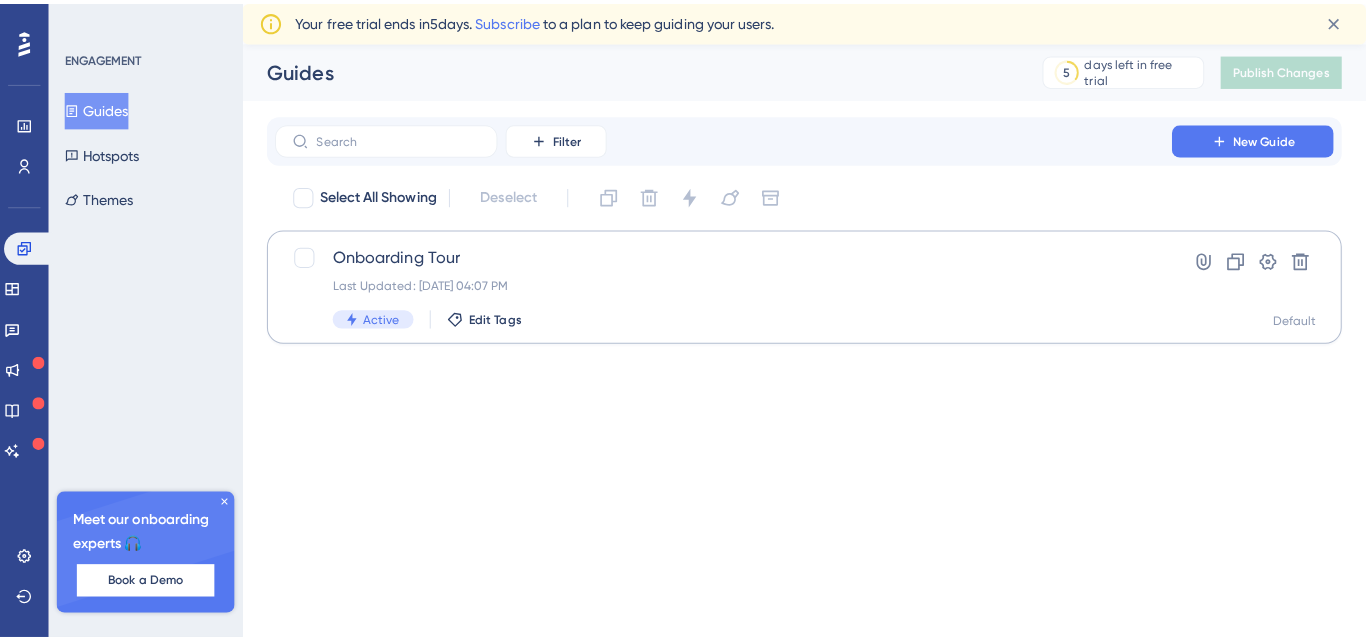 scroll, scrollTop: 0, scrollLeft: 0, axis: both 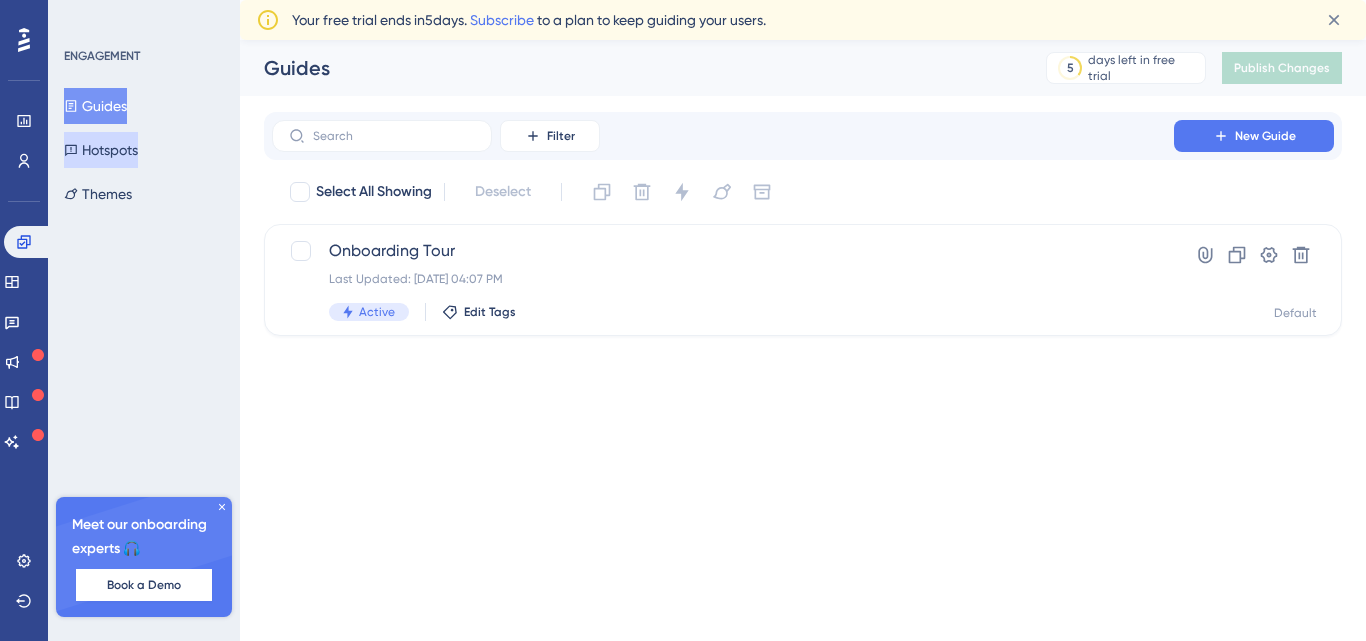 click on "Hotspots" at bounding box center (101, 150) 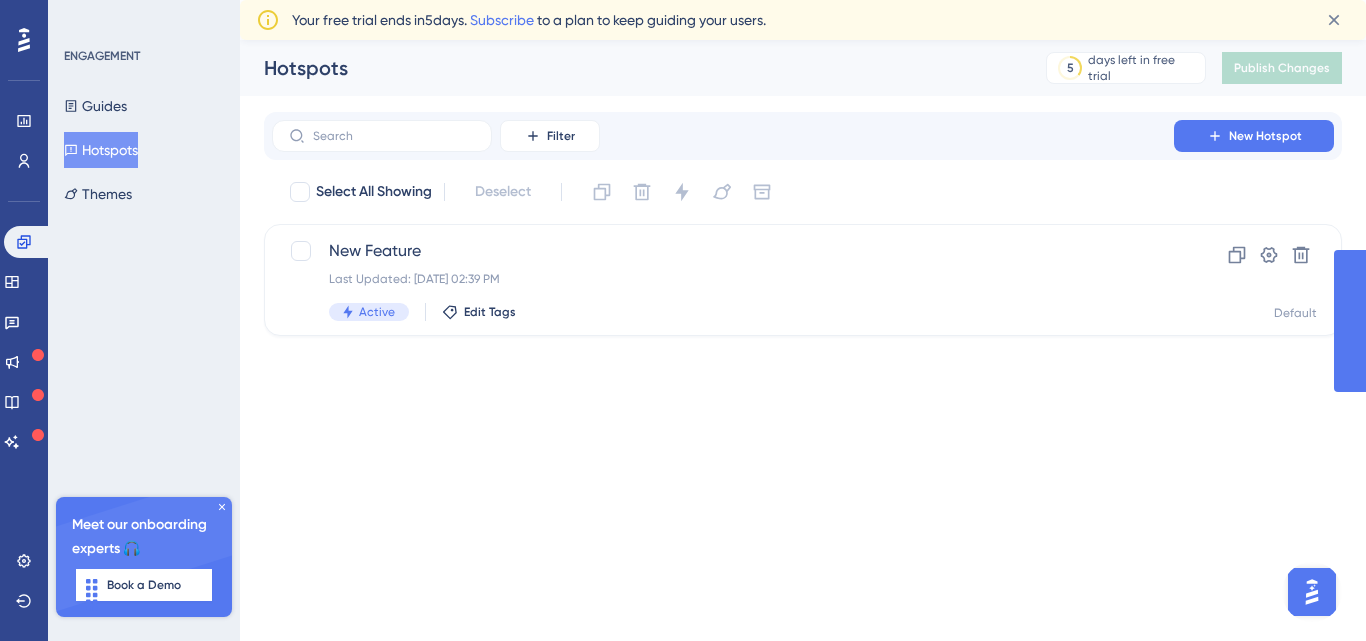 scroll, scrollTop: 0, scrollLeft: 0, axis: both 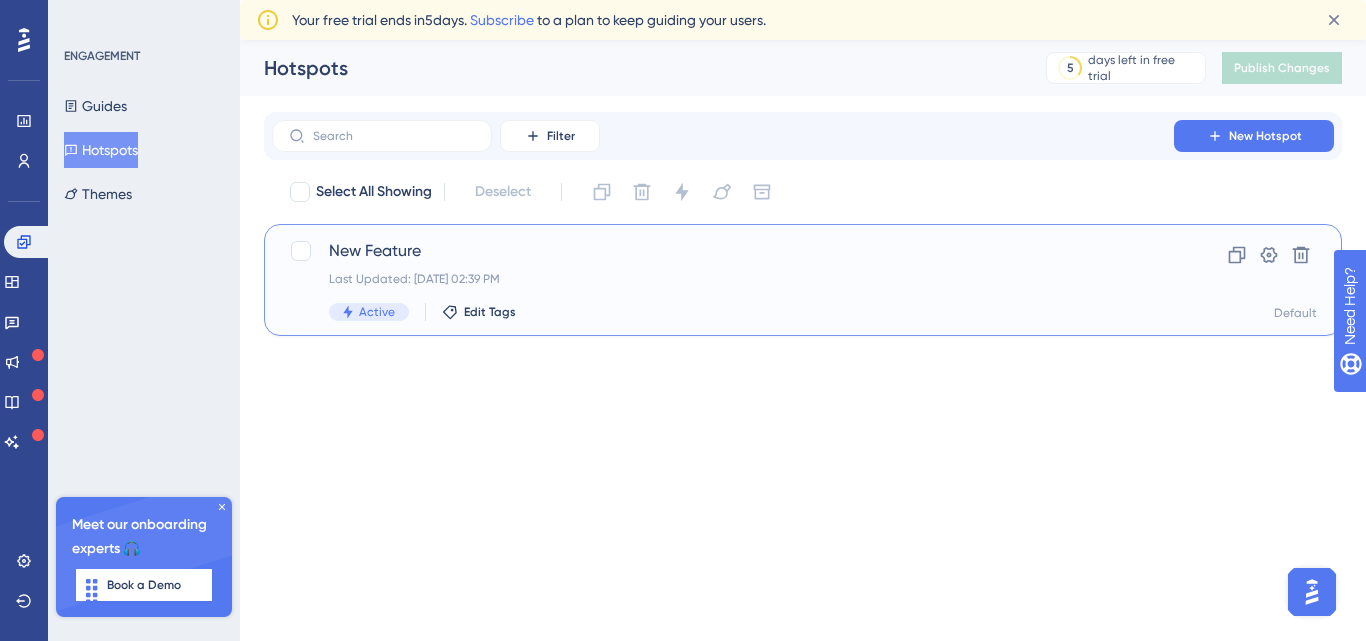 click on "New Feature Last Updated: Jul 25 2025, 02:39 PM Active Edit Tags" at bounding box center (723, 280) 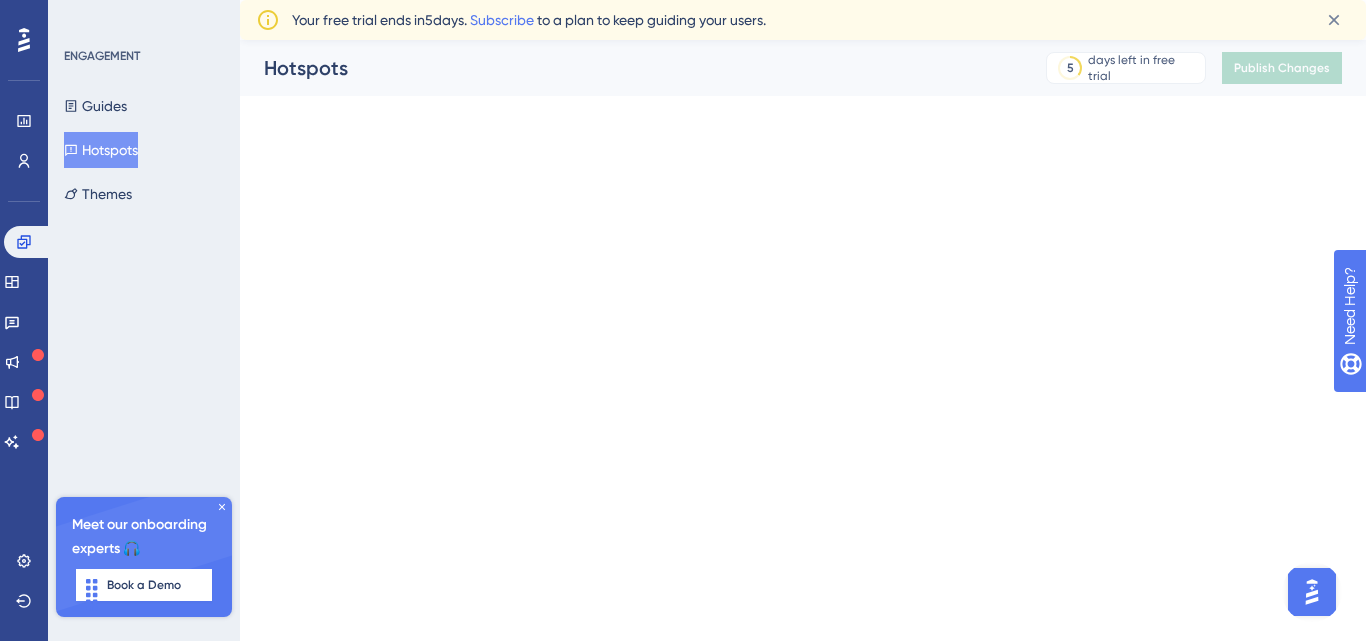 scroll, scrollTop: 0, scrollLeft: 0, axis: both 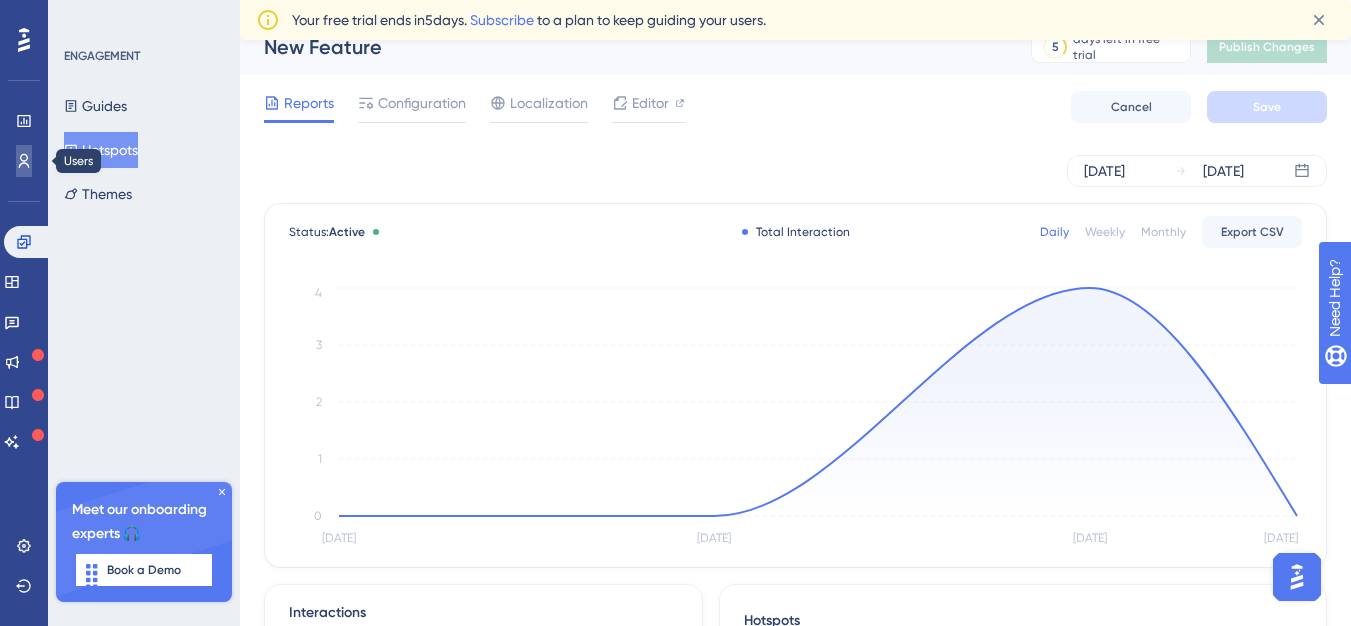 click 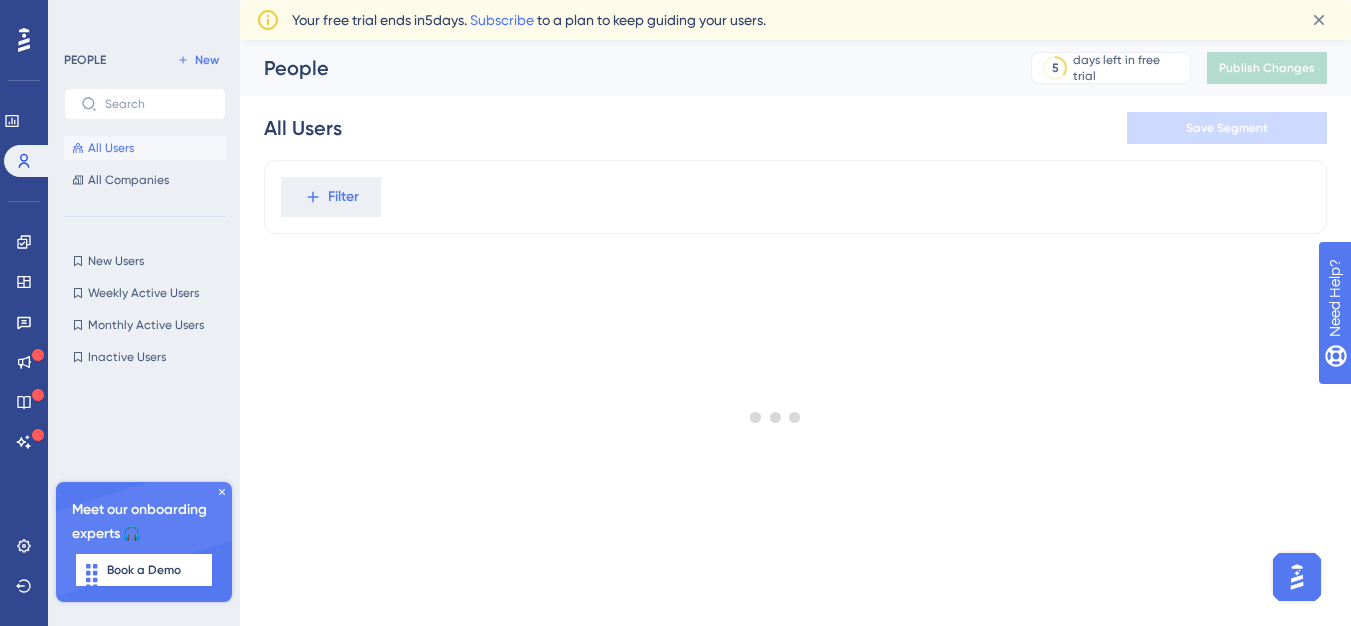 scroll, scrollTop: 0, scrollLeft: 0, axis: both 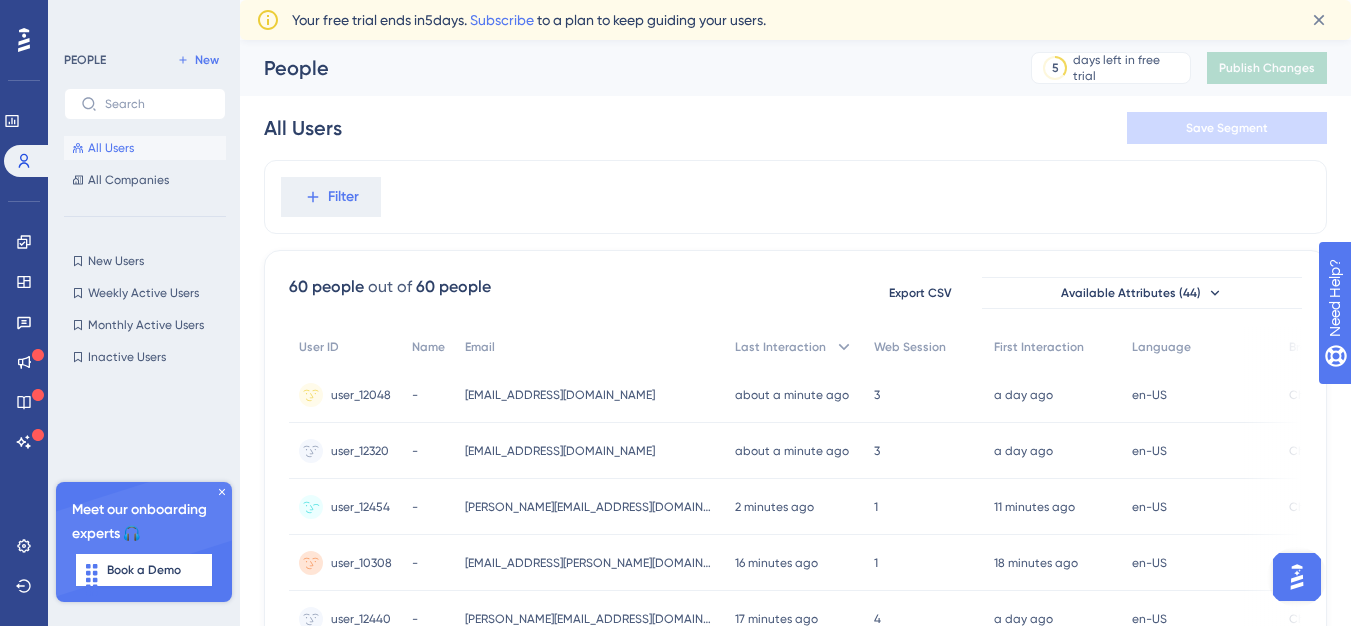 click on "1 1" at bounding box center (924, 507) 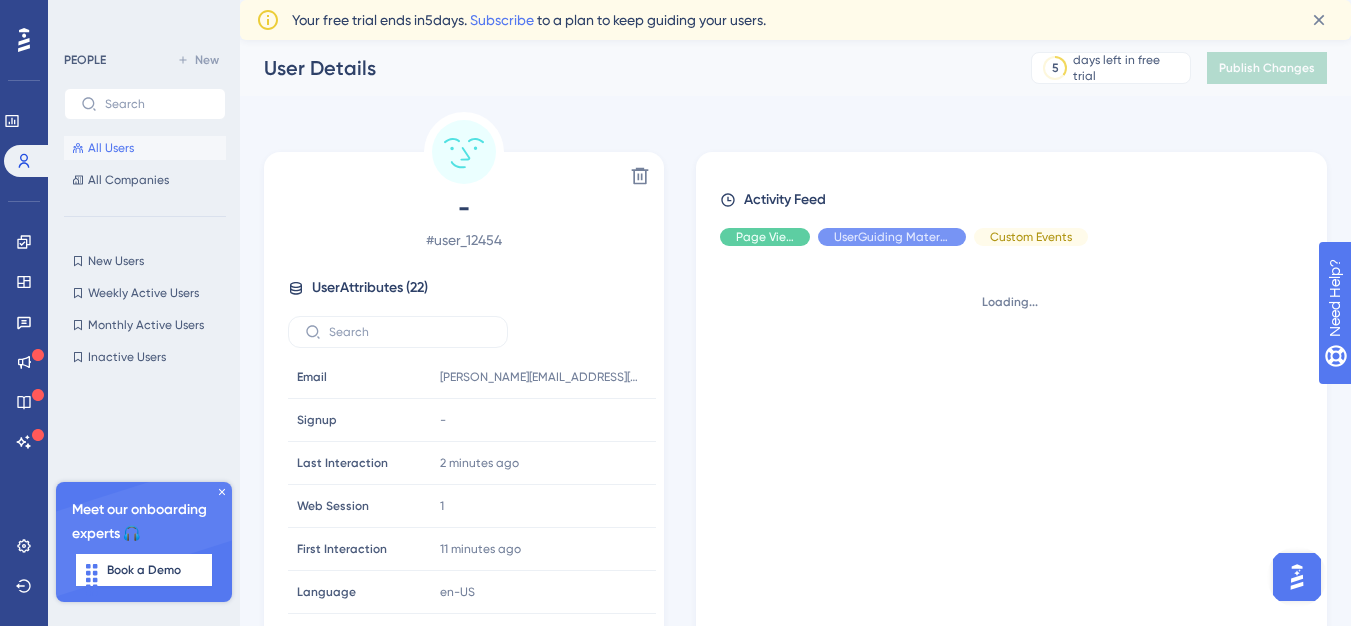 click on "Delete - #  user_12454 User  Attributes ( 22 ) Email Email govindraj.shetty+01@yapsody.com Signup Signup - Last Interaction Last Interaction 2 minutes ago 25 Jul 2025, 18:16 Web Session Web Session 1 First Interaction First Interaction 11 minutes ago 25 Jul 2025, 18:08 Language Language en-US Browser Browser Chrome Device Device computer Operating System Operating System Windows country country Hungary currency currency $ non_profit_status non_profit_status false organization_type organization_type Hotel and Restaurants paid_amount_usd paid_amount_usd 0.00 revshare_activated revshare_activated false signup_year signup_year 2025 subdomain subdomain oktest tier_plan tier_plan base user_category user_category Owner venue_creation_date venue_creation_date 2025-07-25T12:40:14Z venue_id venue_id 3818 venue_name venue_name OKtest Activity Feed Page View UserGuiding Material Custom Events Loading..." at bounding box center [795, 397] 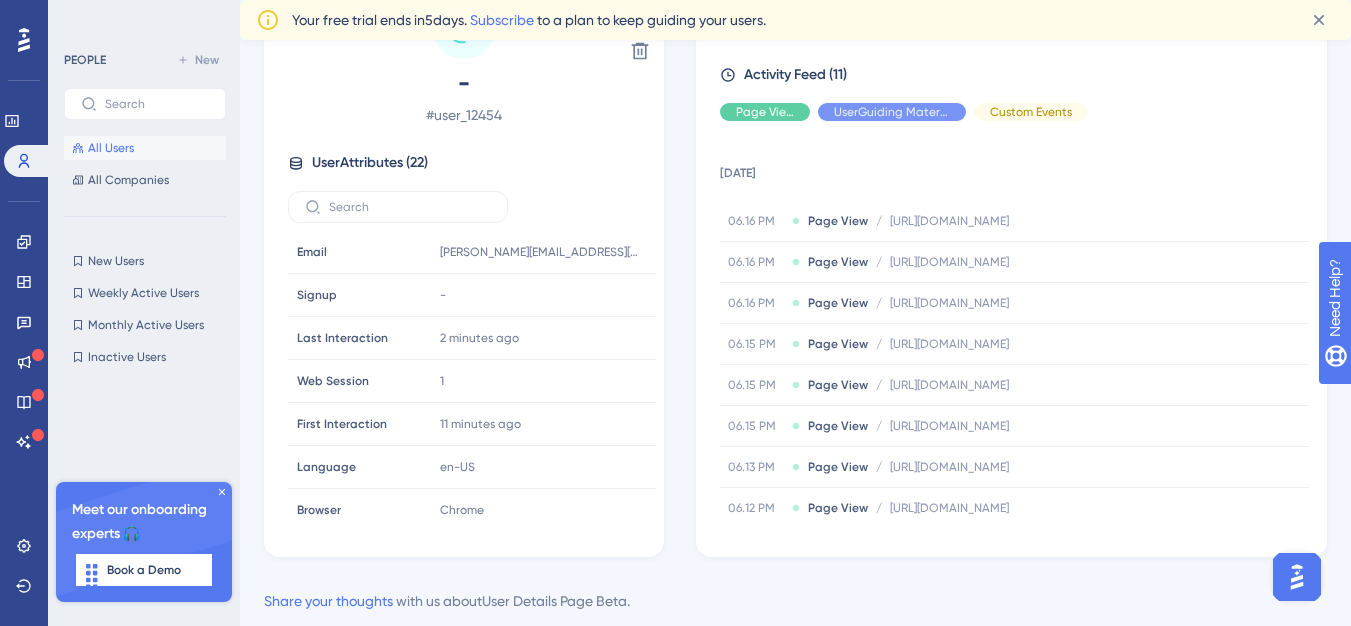 scroll, scrollTop: 198, scrollLeft: 0, axis: vertical 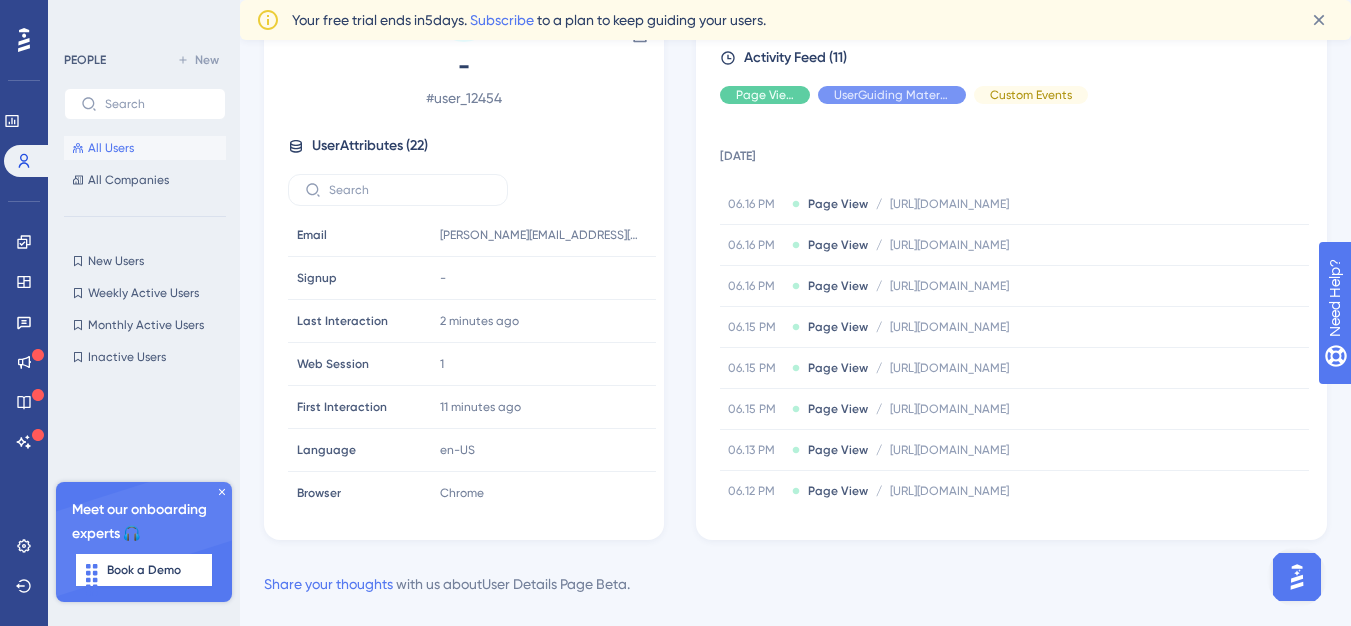 click on "All Users" at bounding box center (145, 148) 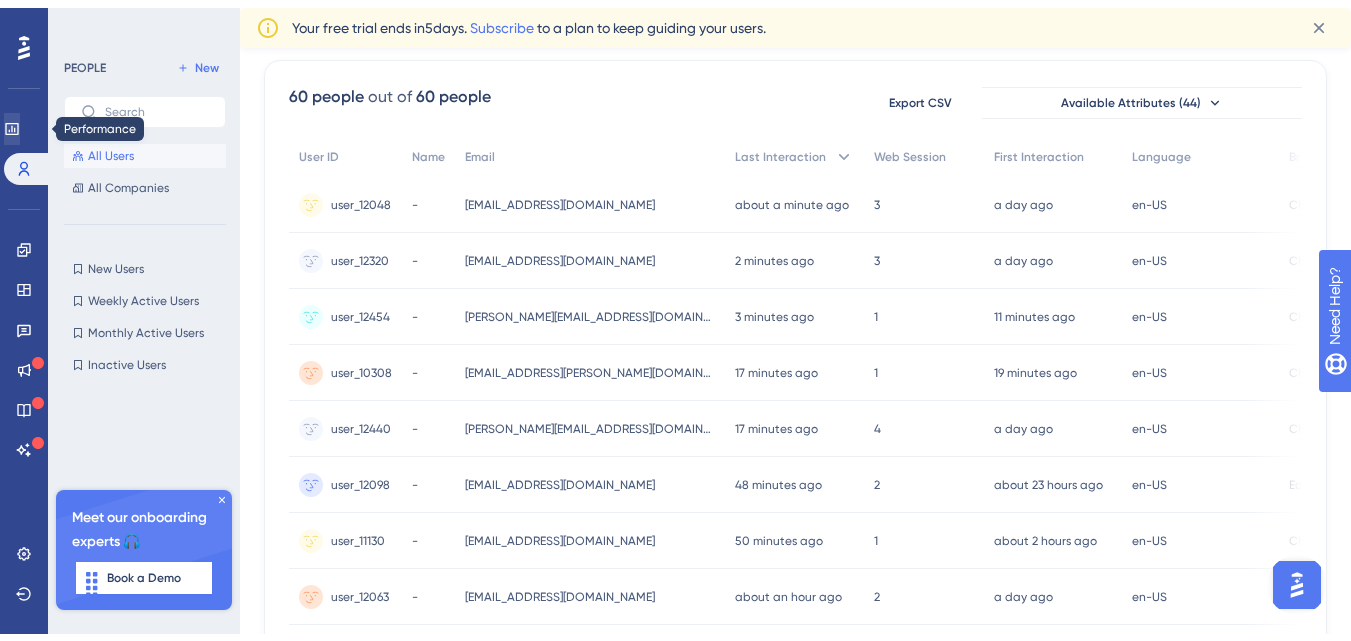 scroll, scrollTop: 0, scrollLeft: 0, axis: both 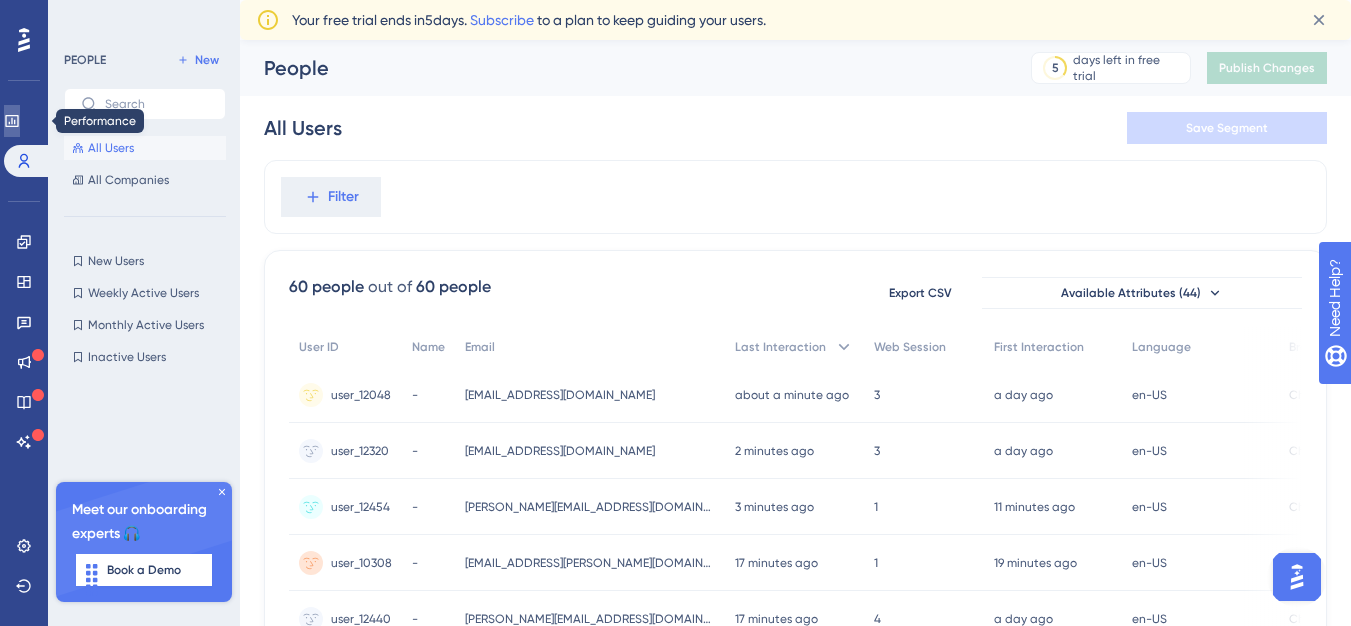 click 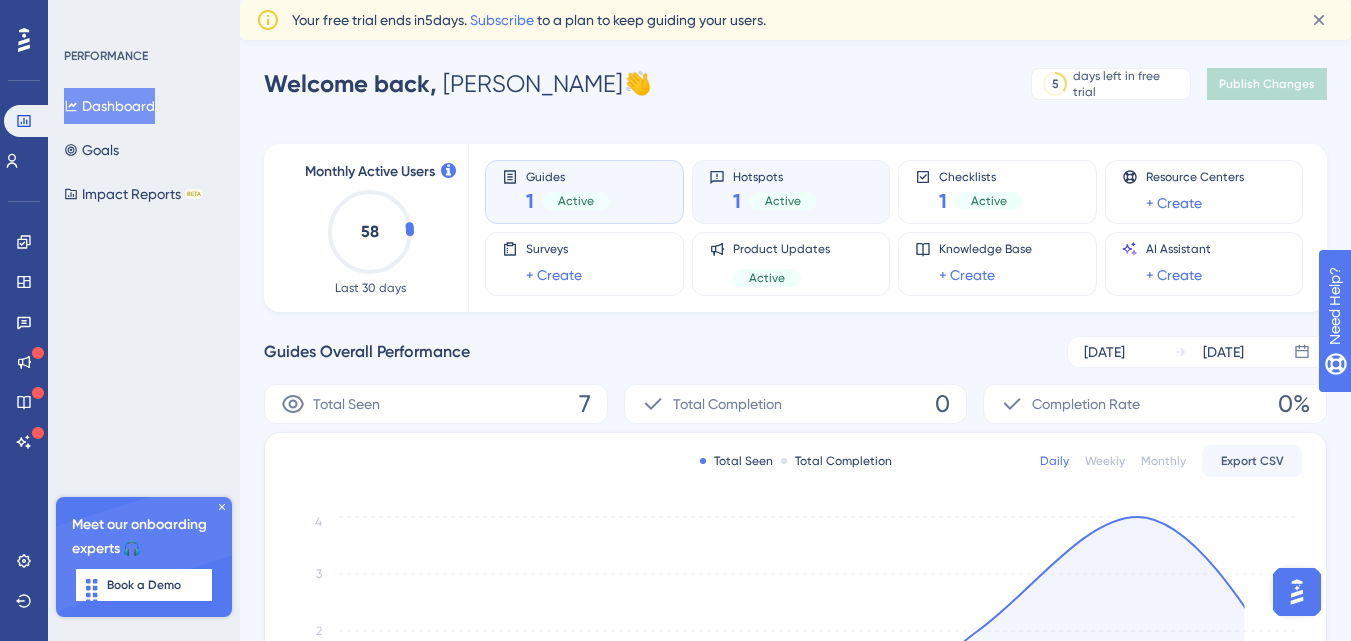 click on "Hotspots 1 Active" at bounding box center [791, 192] 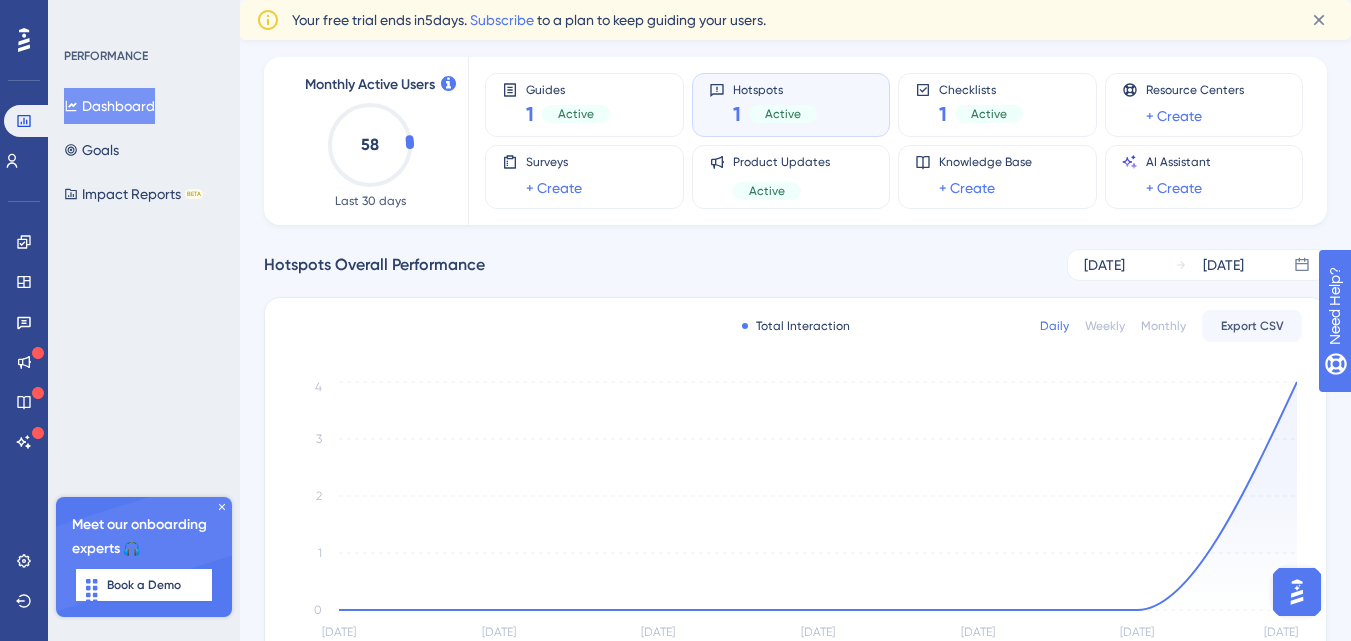 scroll, scrollTop: 257, scrollLeft: 0, axis: vertical 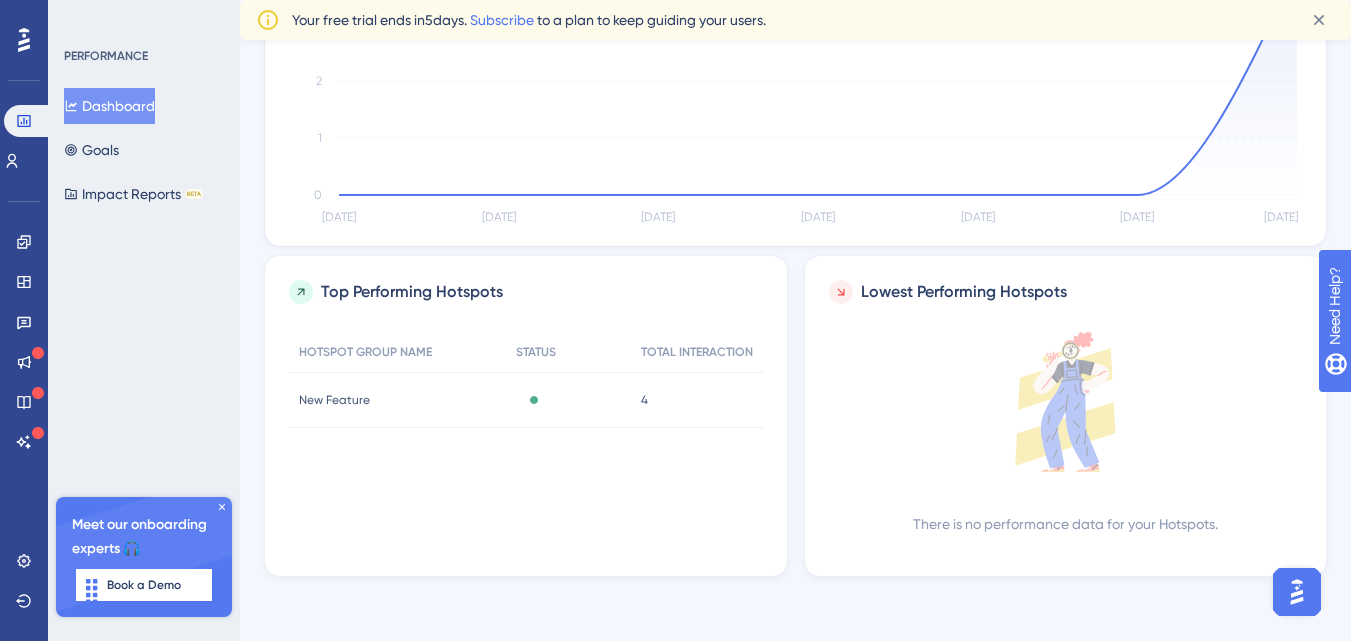 click on "4 4" at bounding box center [697, 400] 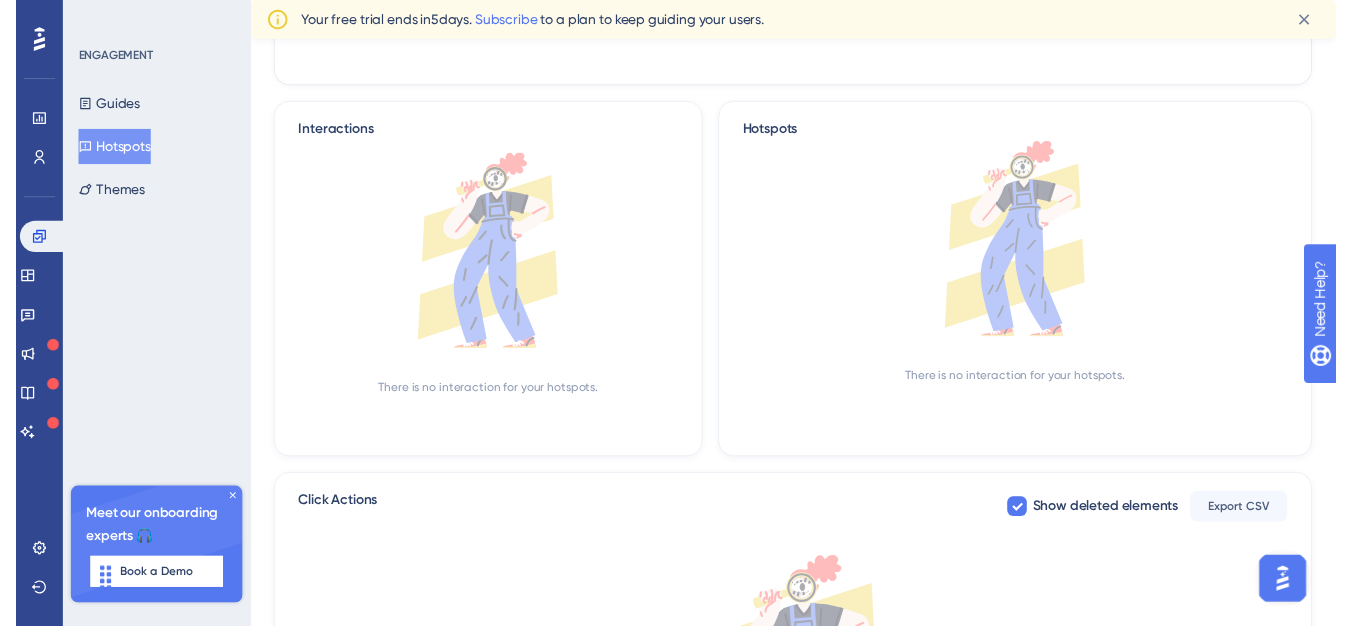scroll, scrollTop: 0, scrollLeft: 0, axis: both 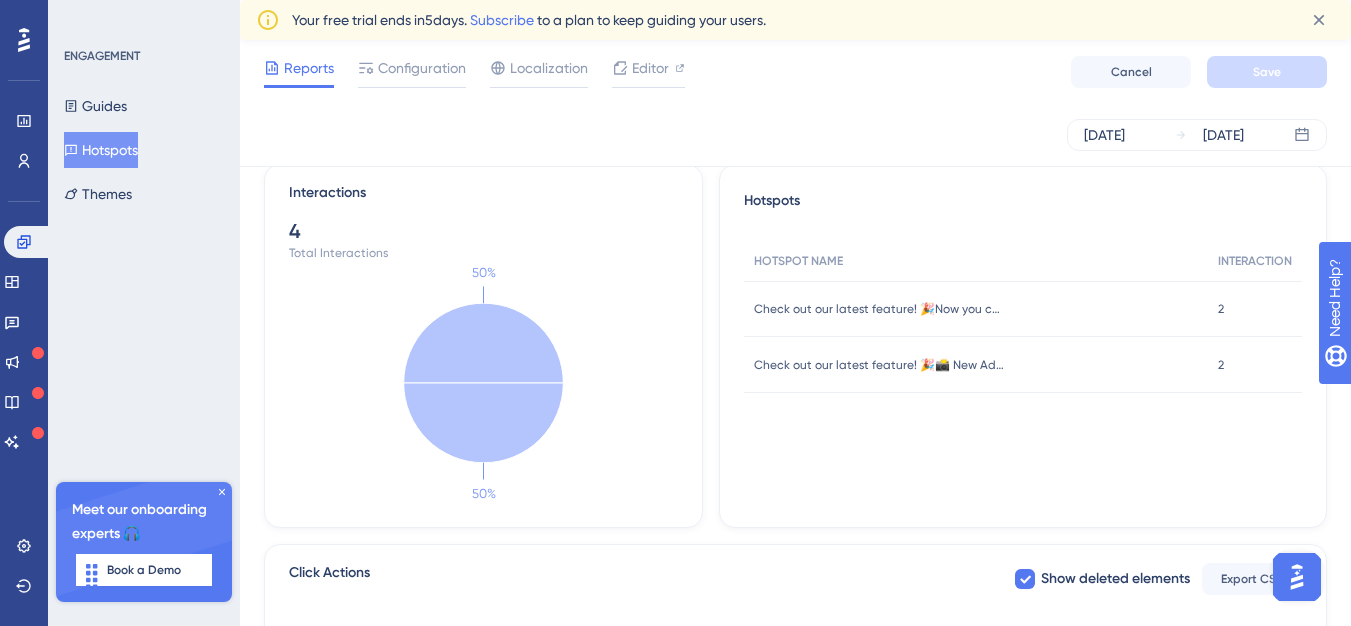 drag, startPoint x: 1360, startPoint y: 110, endPoint x: 97, endPoint y: 29, distance: 1265.5947 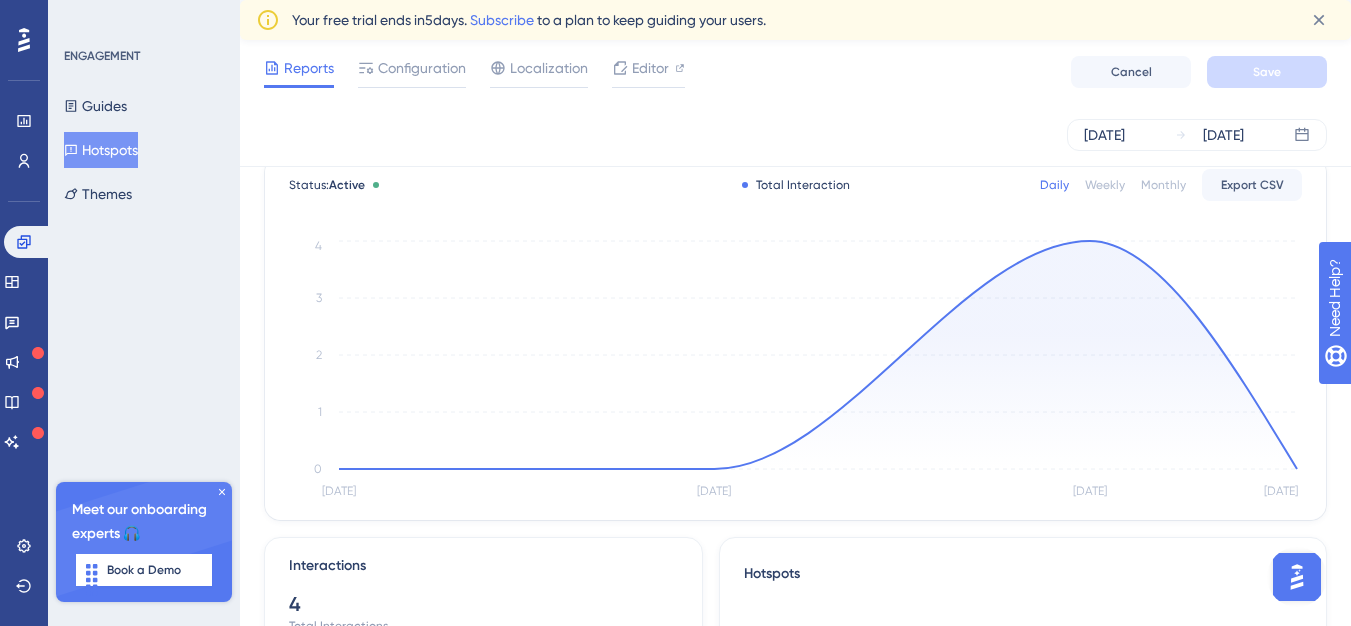 scroll, scrollTop: 0, scrollLeft: 0, axis: both 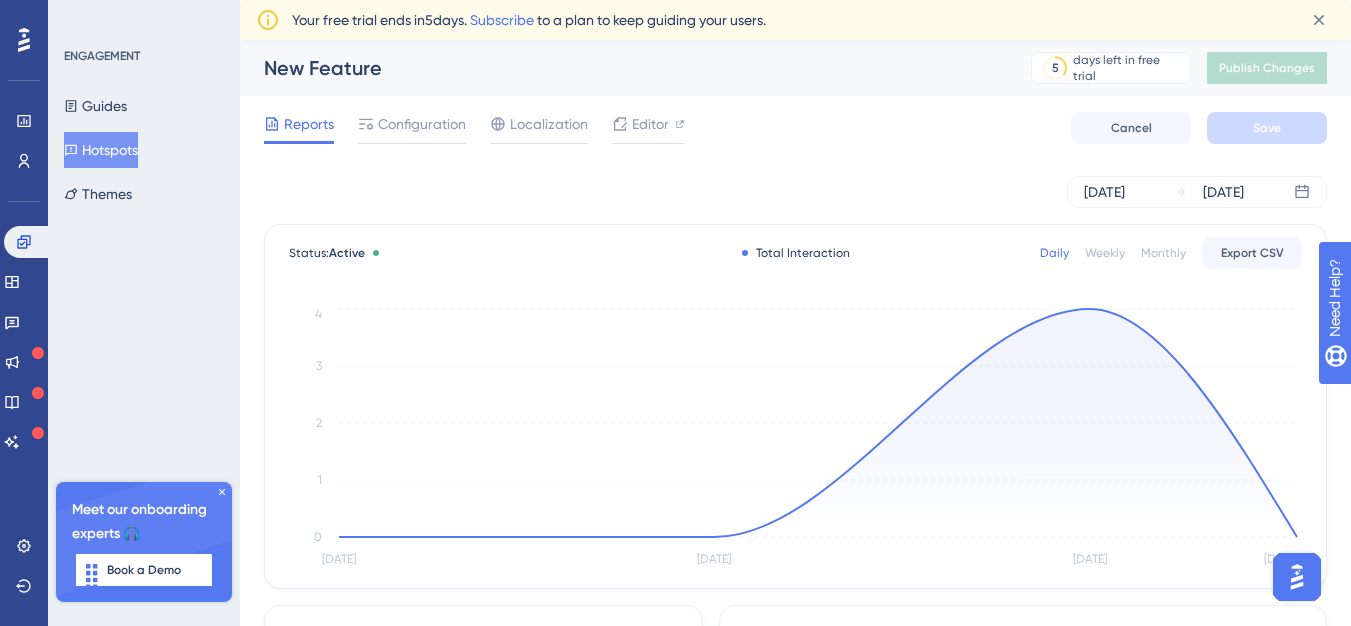 click on "Status:  Active Total Interaction Daily Weekly Monthly Export CSV" at bounding box center (795, 253) 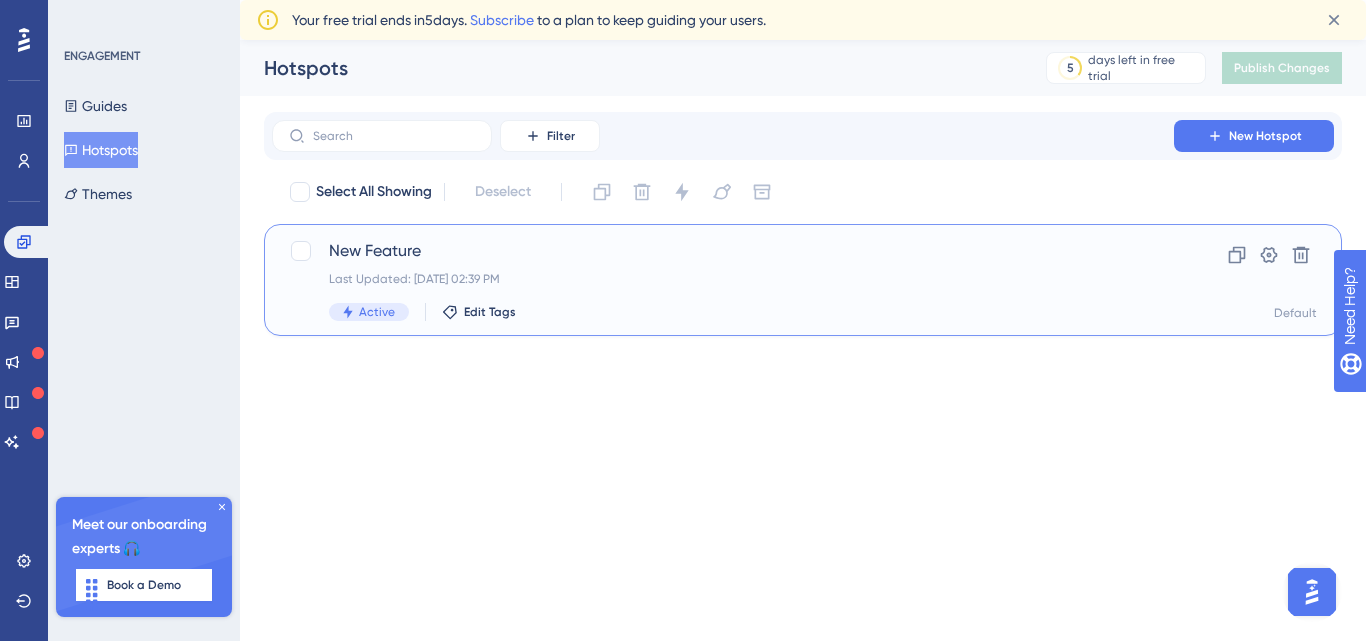 click on "Last Updated: Jul 25 2025, 02:39 PM" at bounding box center [723, 279] 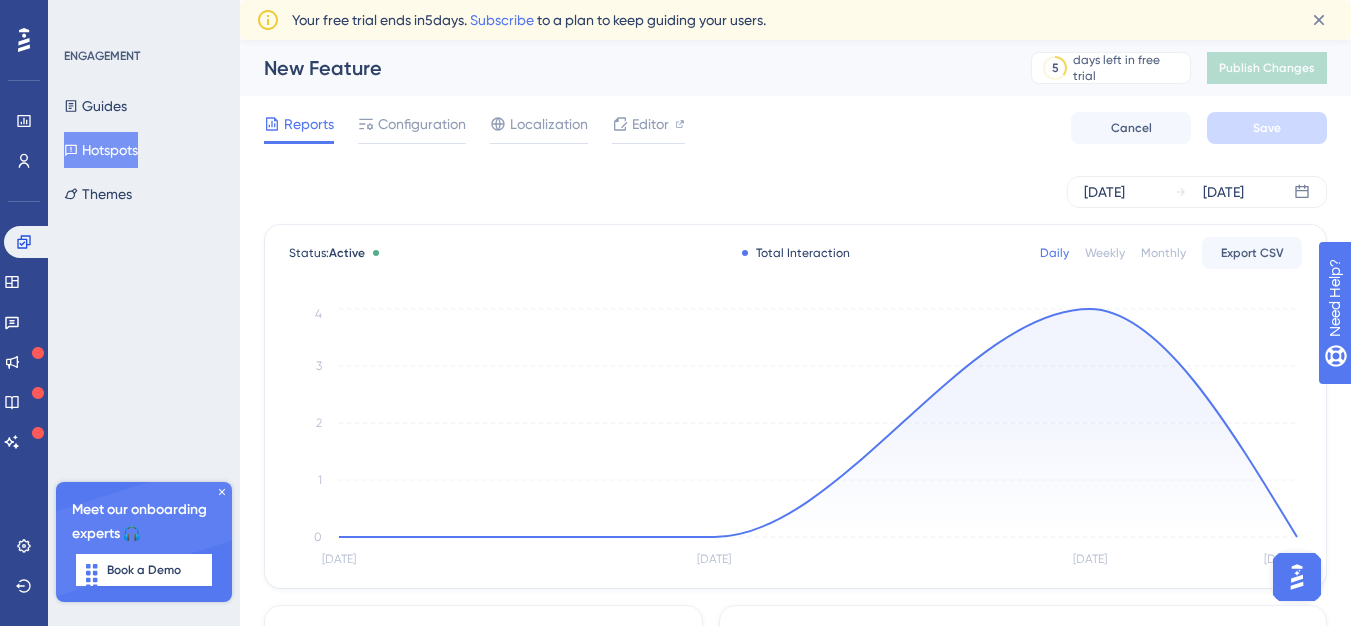click on "Status:  Active Total Interaction Daily Weekly Monthly Export CSV" at bounding box center [795, 253] 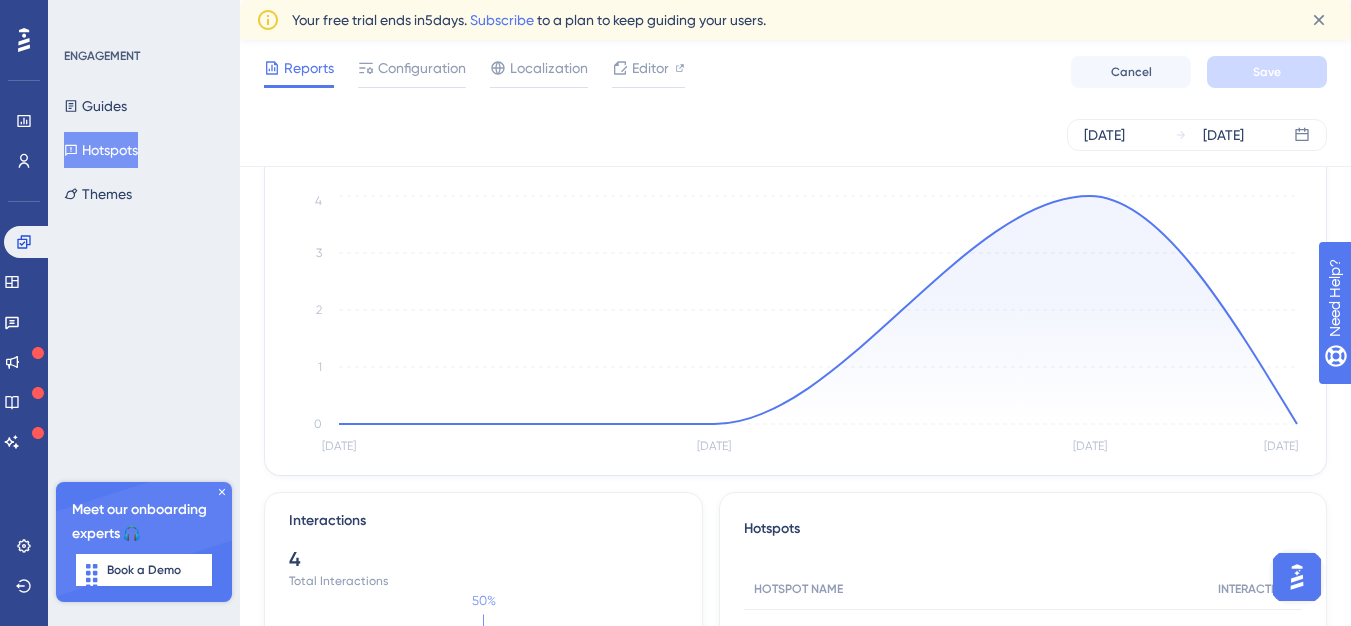 scroll, scrollTop: 0, scrollLeft: 0, axis: both 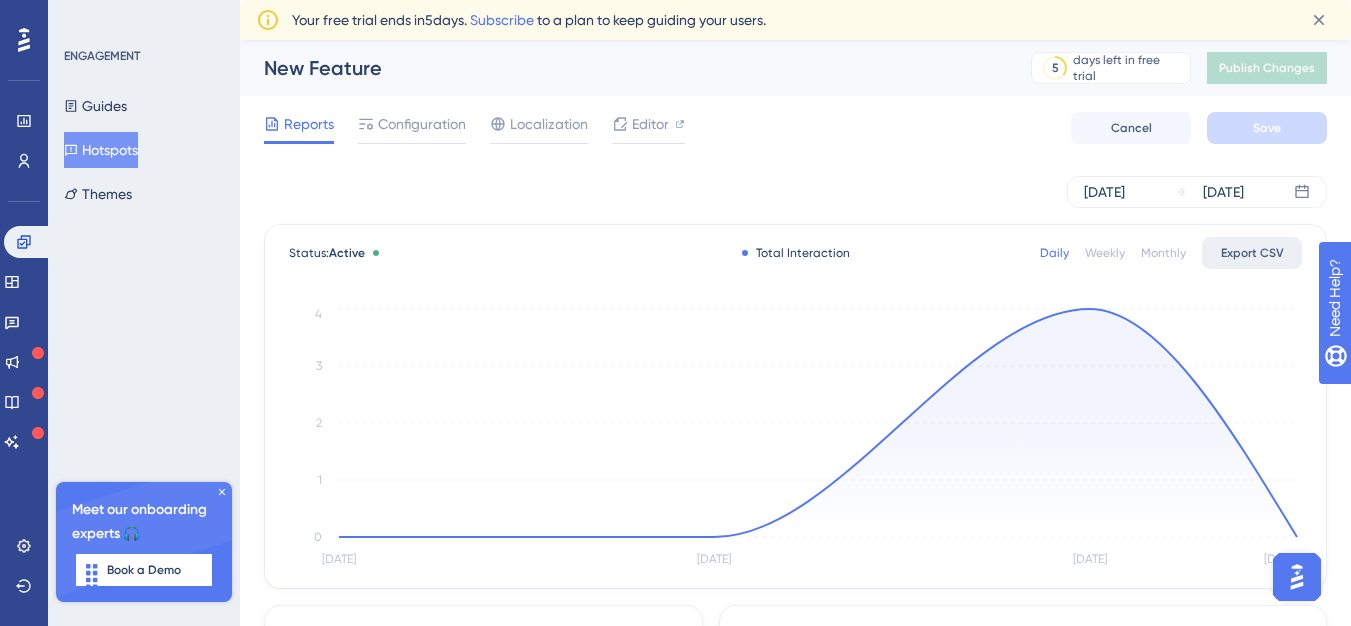 click on "Export CSV" at bounding box center (1252, 253) 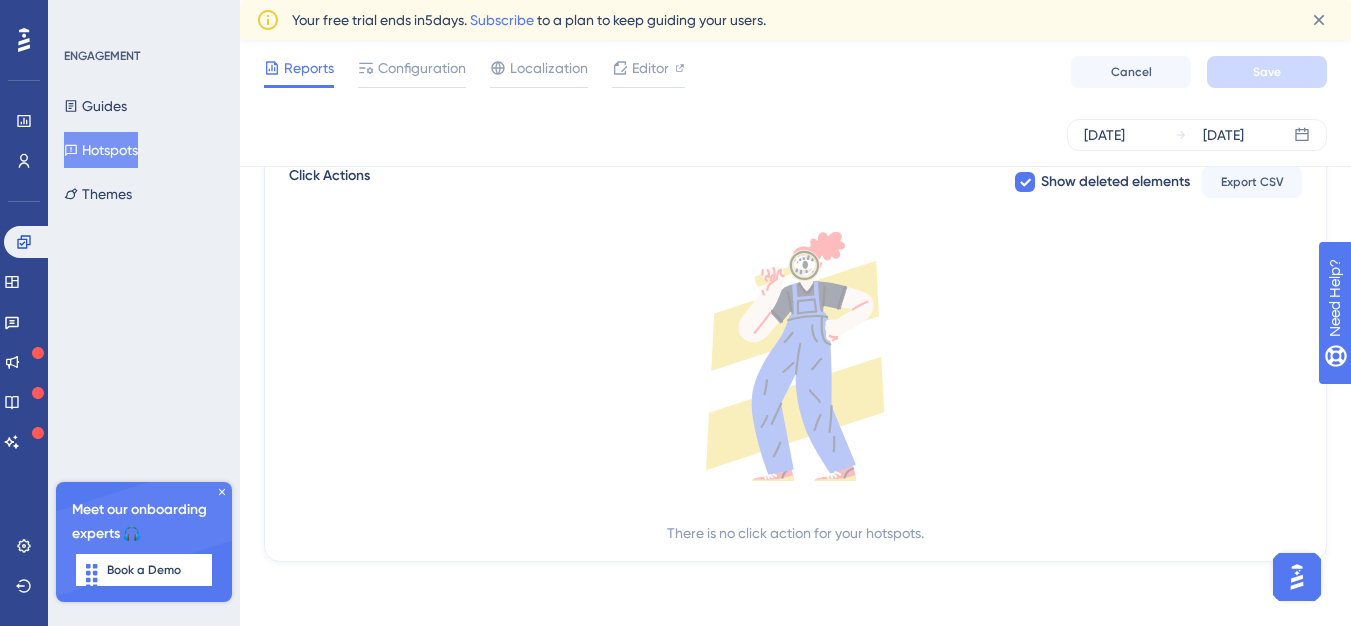 scroll, scrollTop: 727, scrollLeft: 0, axis: vertical 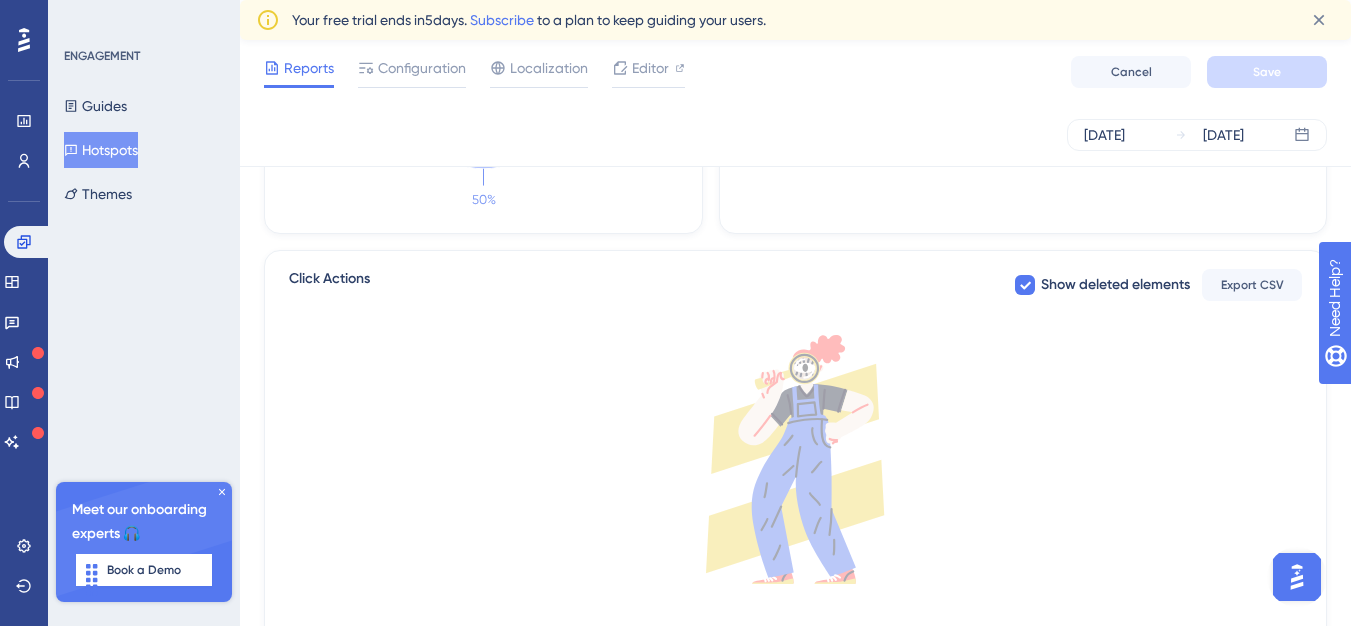 click on "Show deleted elements Export CSV" at bounding box center [1157, 285] 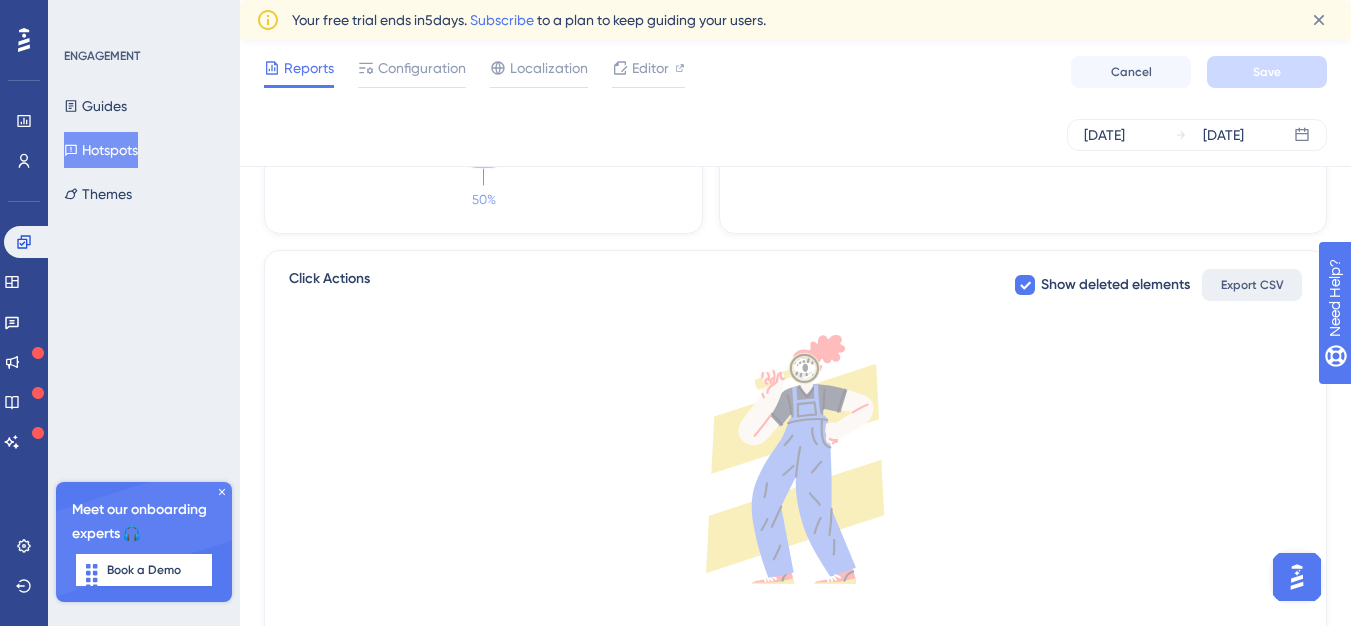 click on "Export CSV" at bounding box center [1252, 285] 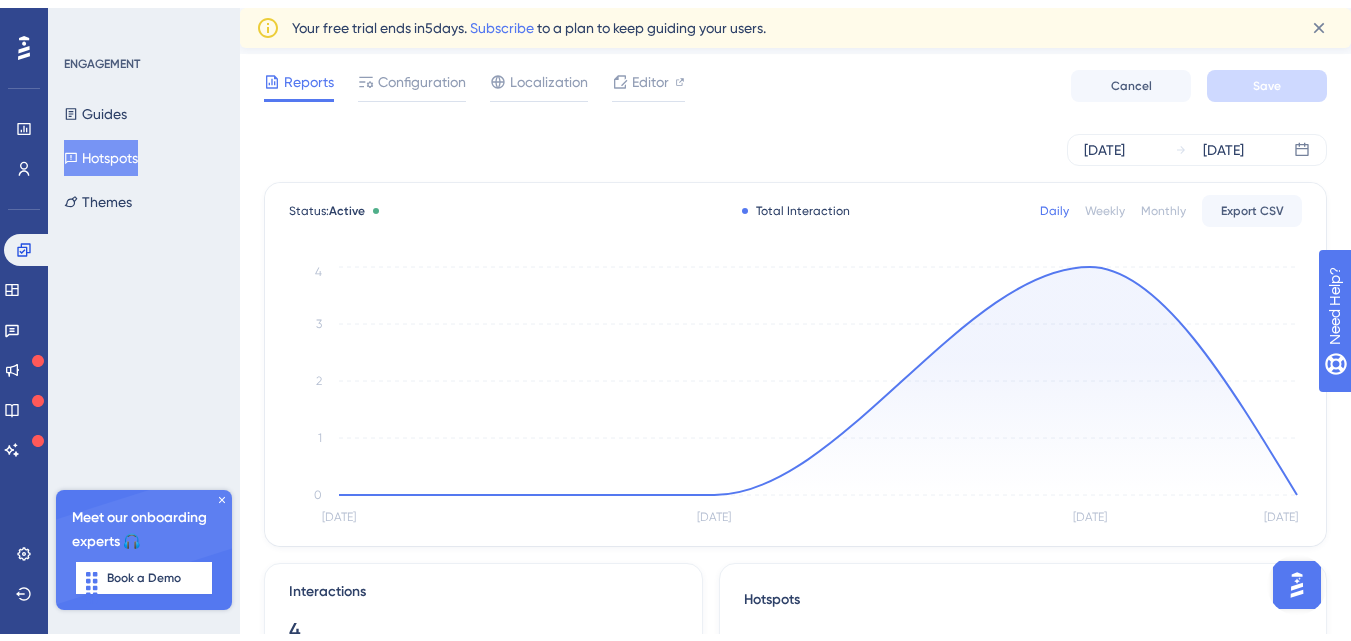 scroll, scrollTop: 0, scrollLeft: 0, axis: both 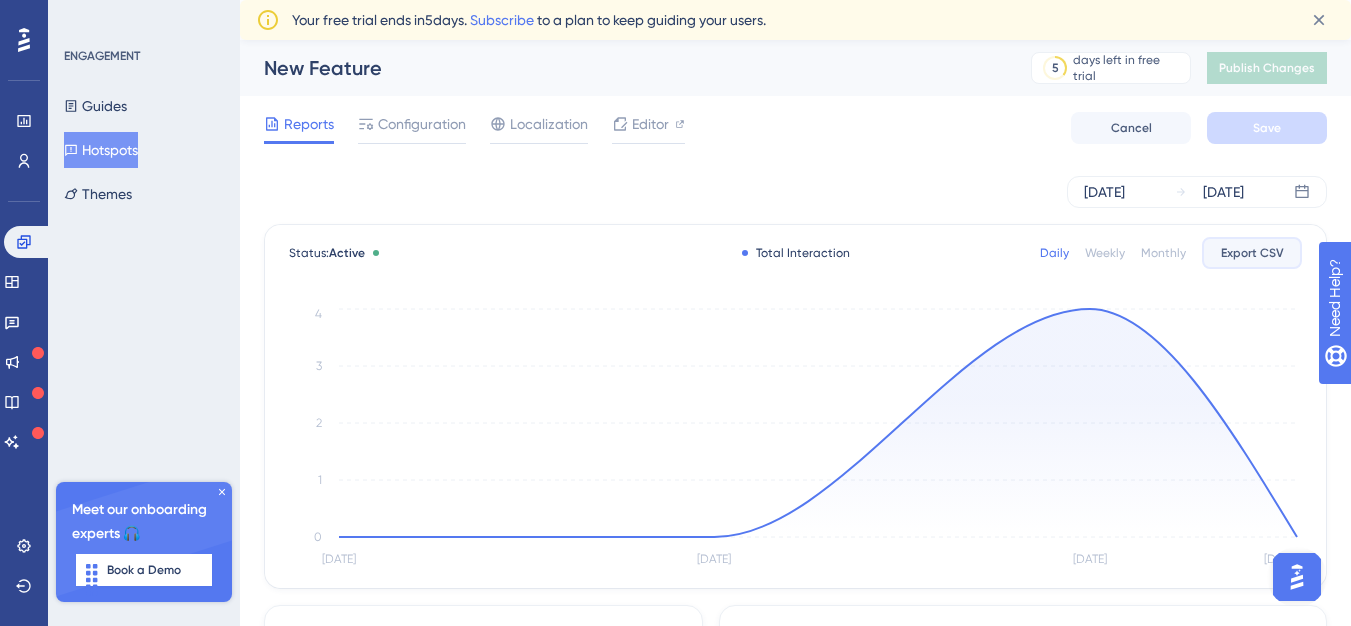click on "Export CSV" at bounding box center (1252, 253) 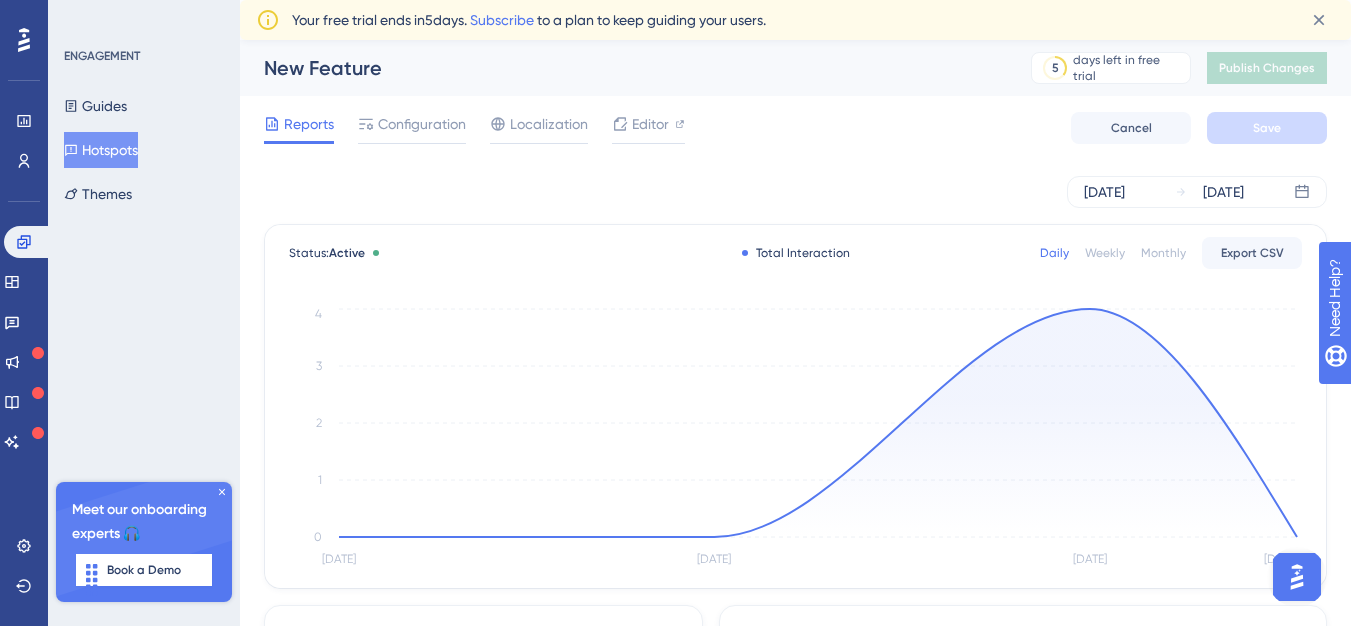 click on "Daily" at bounding box center [1054, 253] 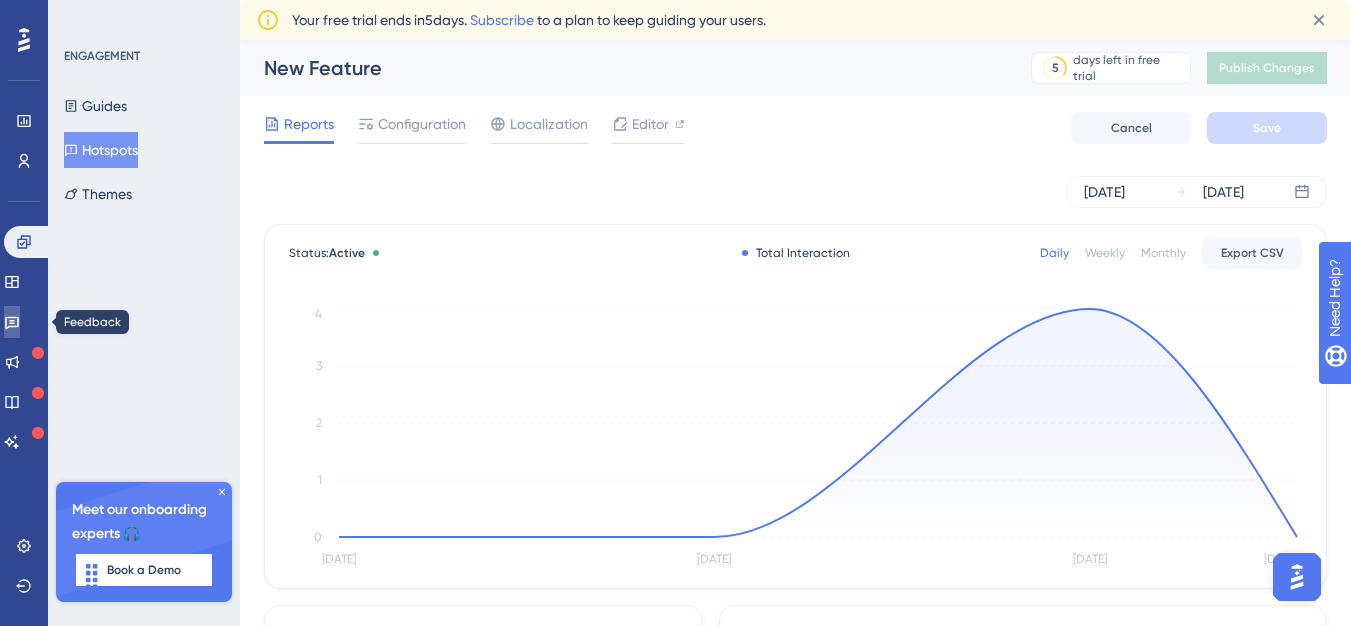 click 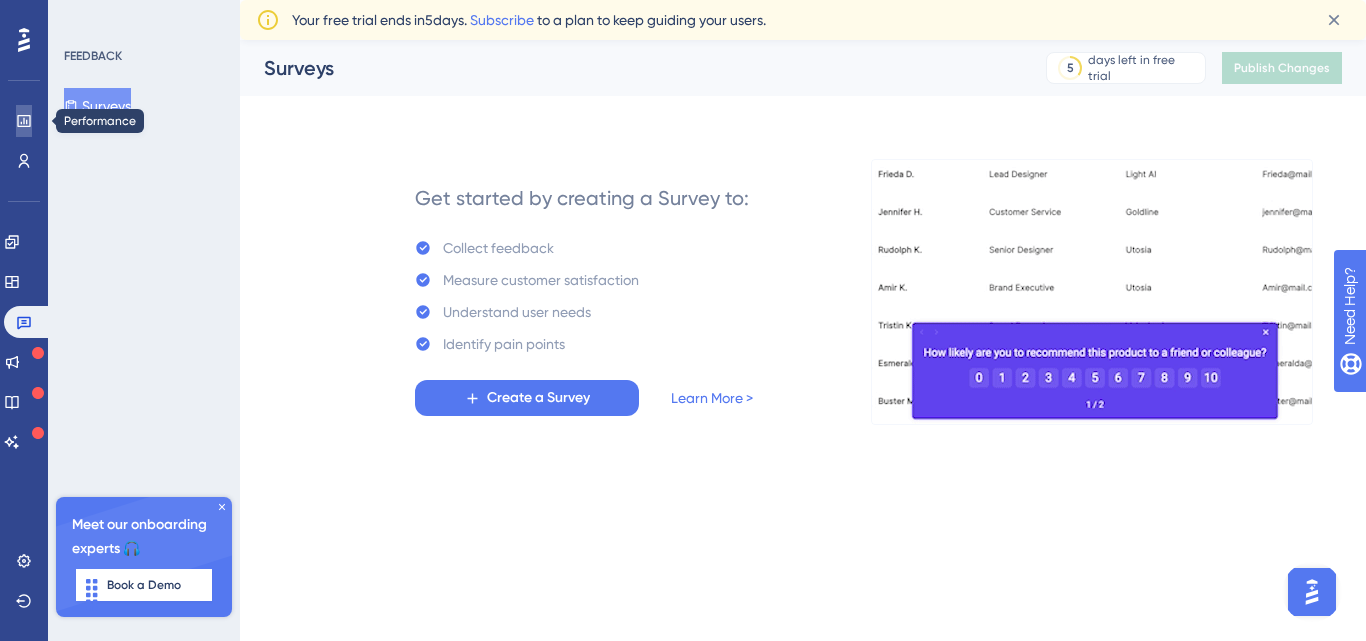 click at bounding box center (24, 121) 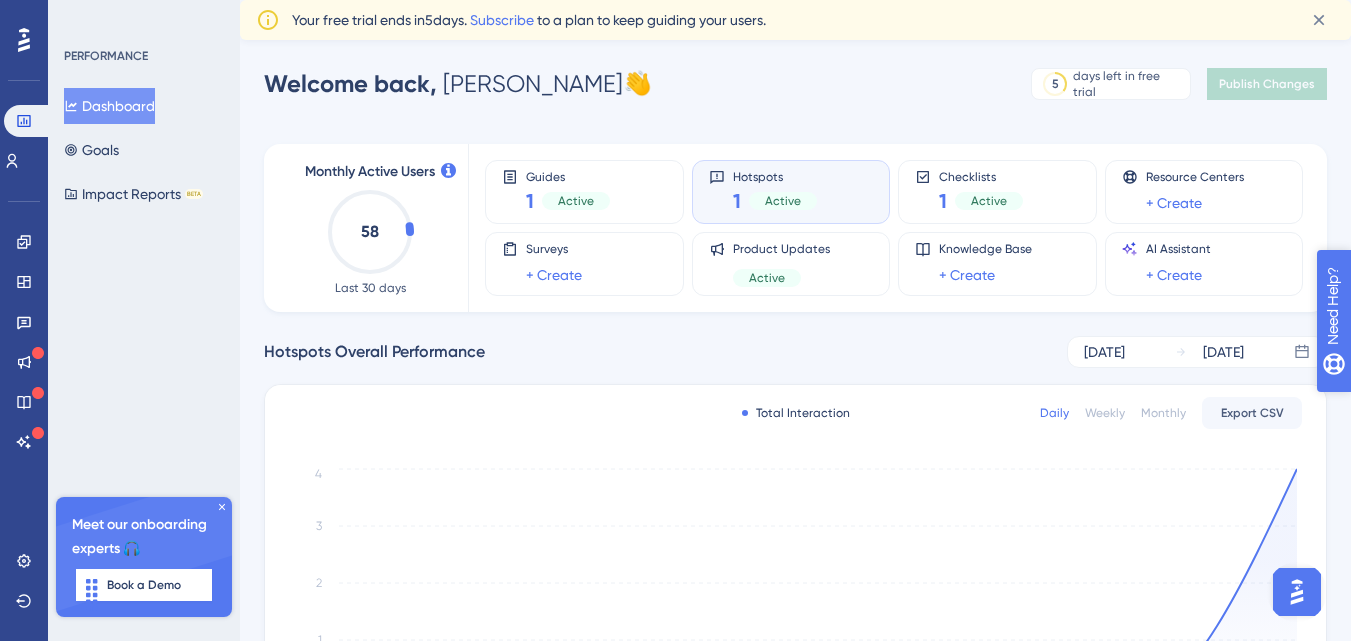 click on "Need Help?" at bounding box center (1403, 408) 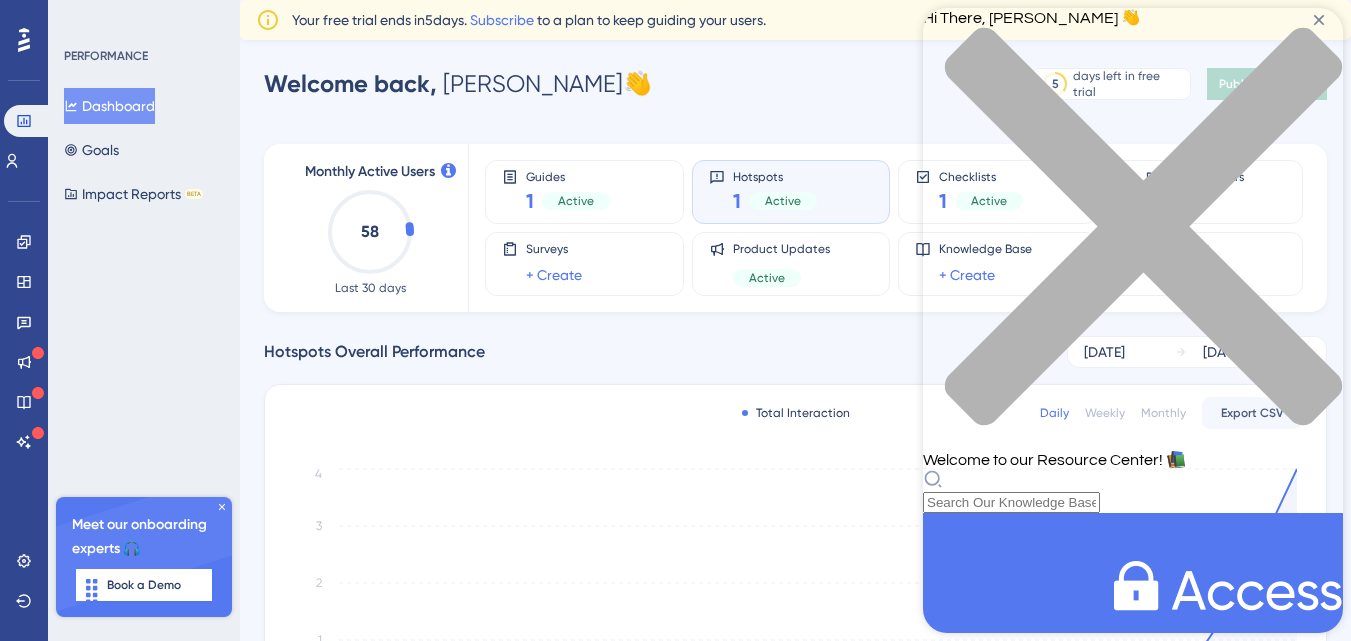 click at bounding box center (1133, 491) 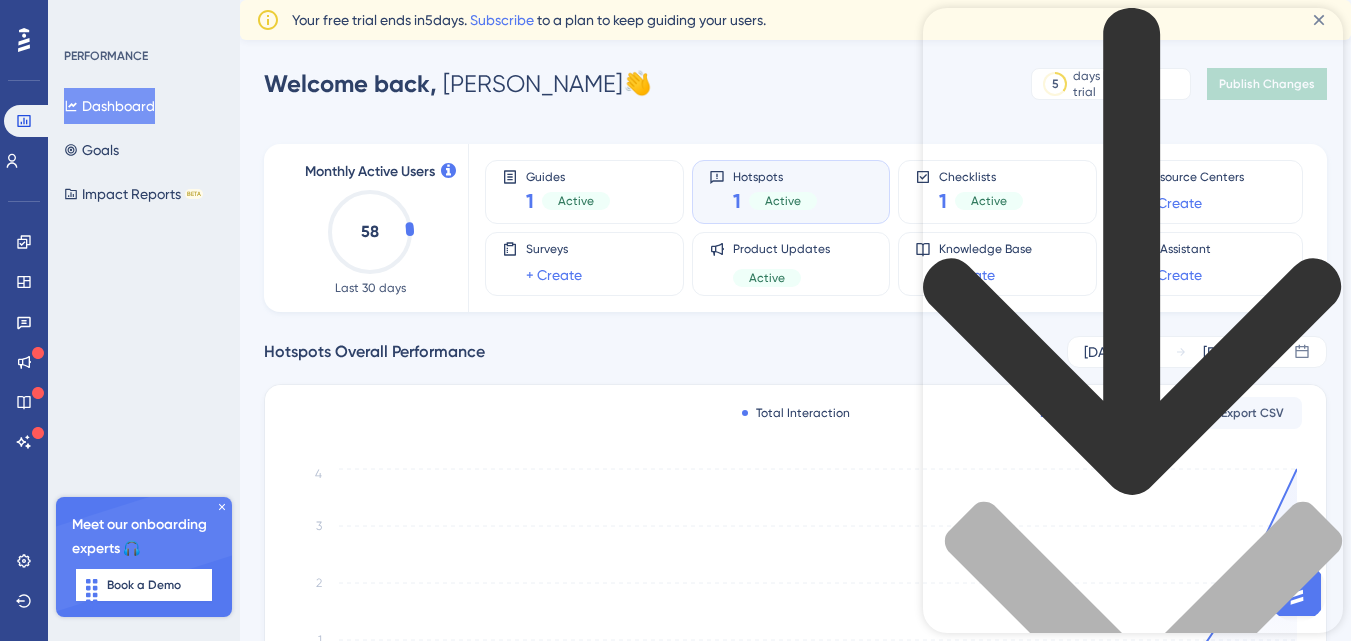 type on "how to see hotspots report" 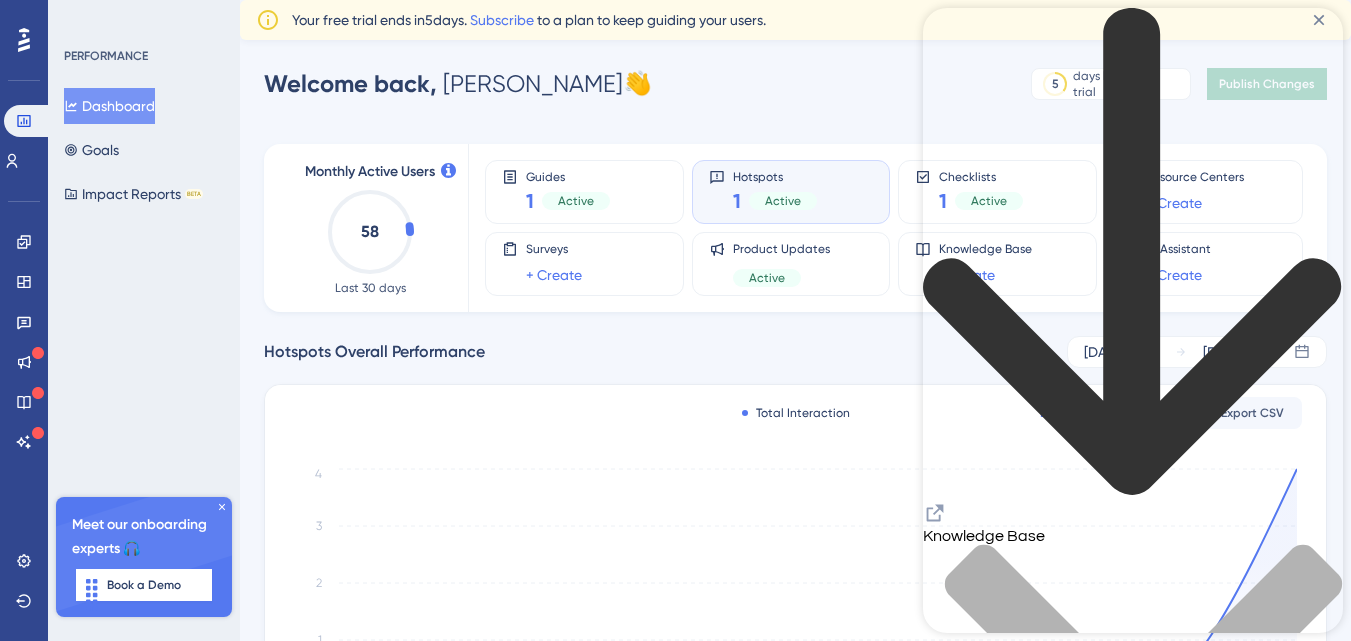 click at bounding box center (1133, 755) 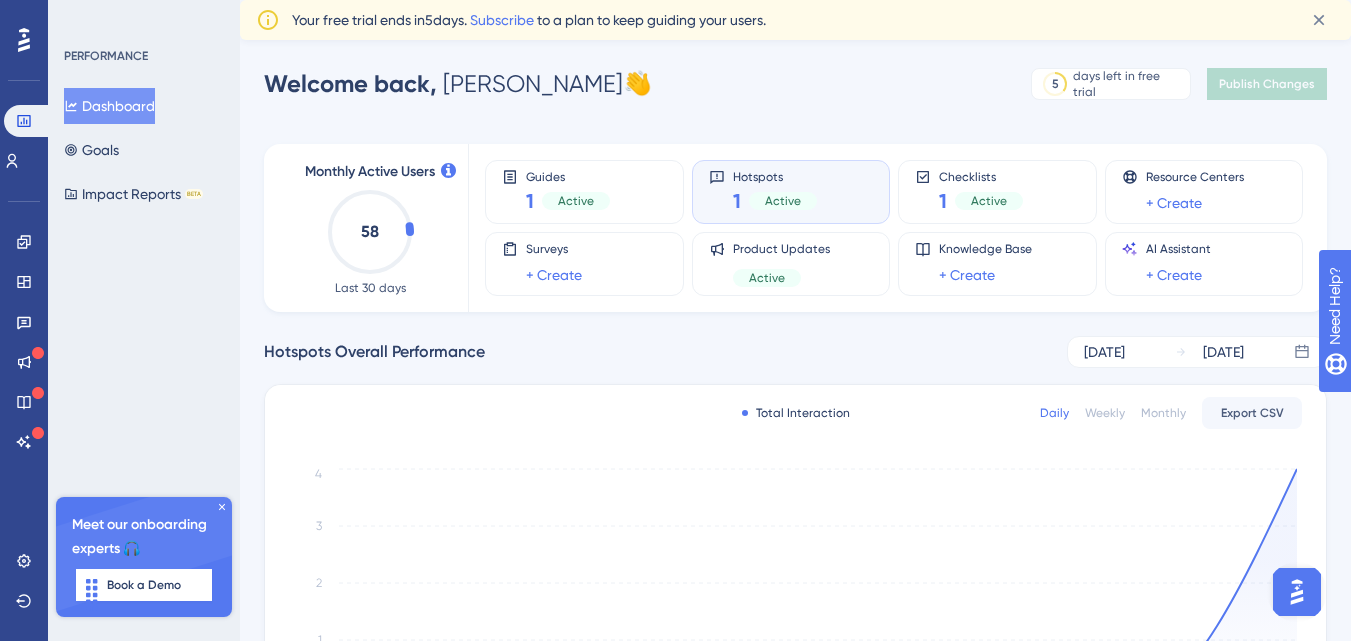 click on "Hotspots" at bounding box center (775, 176) 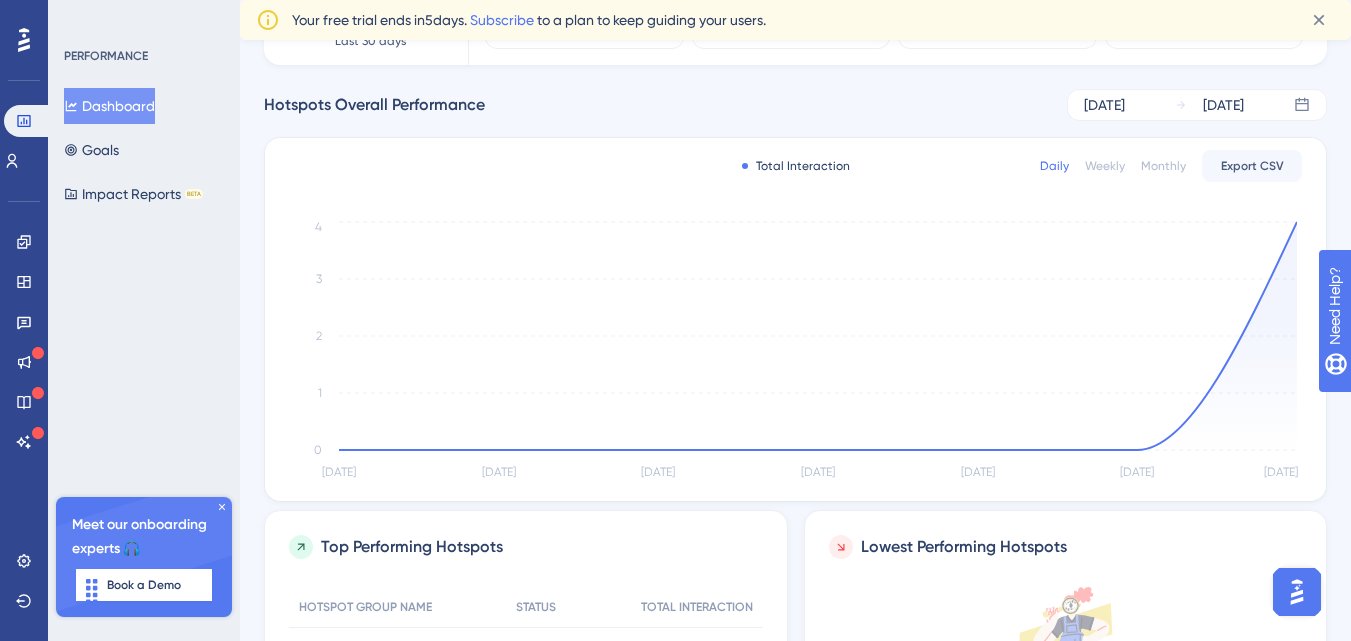 scroll, scrollTop: 245, scrollLeft: 0, axis: vertical 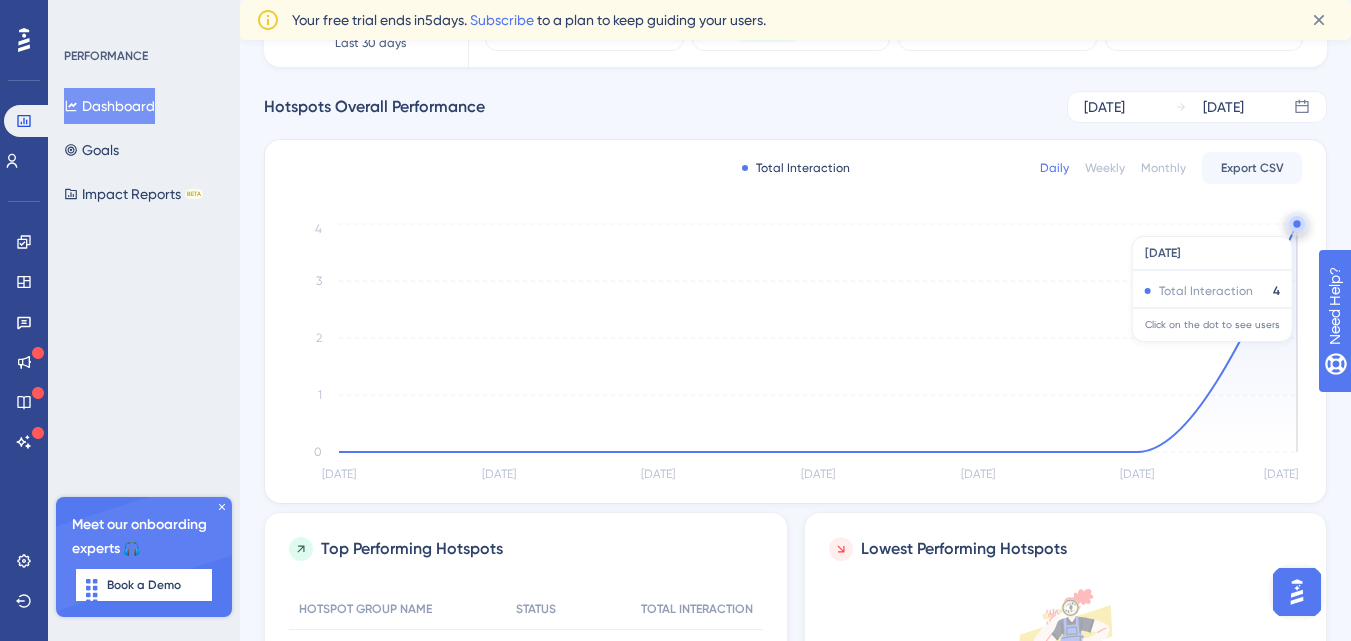 click 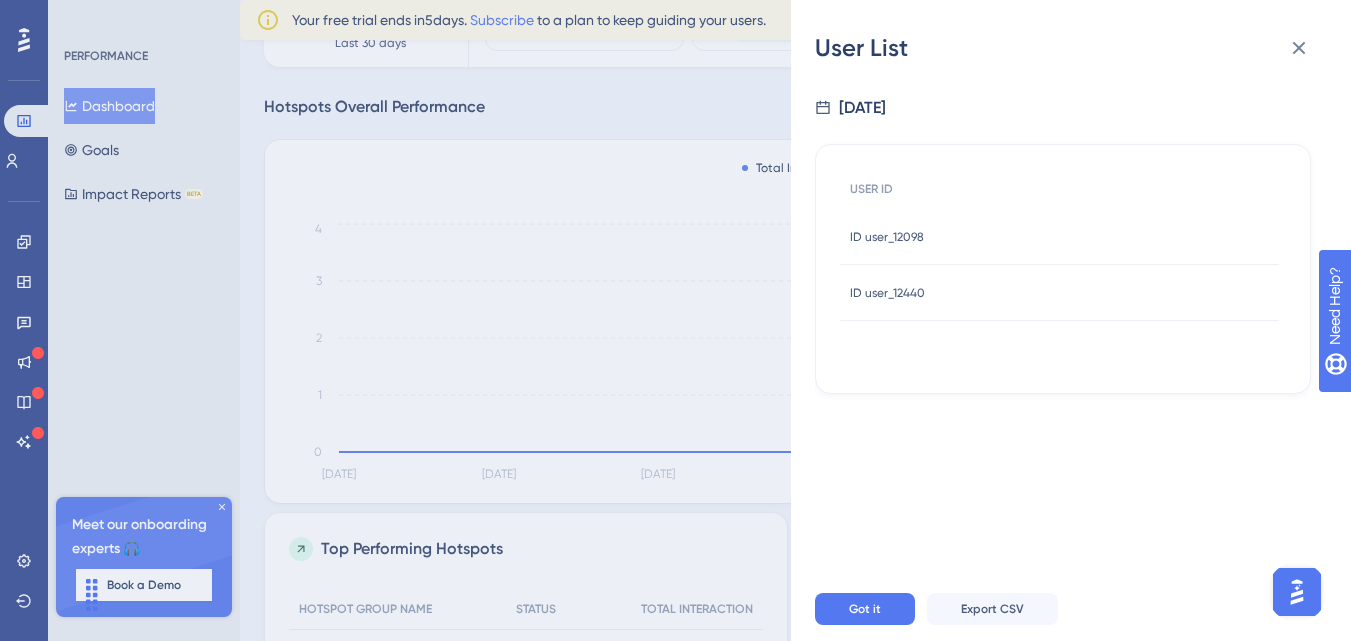 click on "ID user_12098 ID user_12098" at bounding box center [1059, 237] 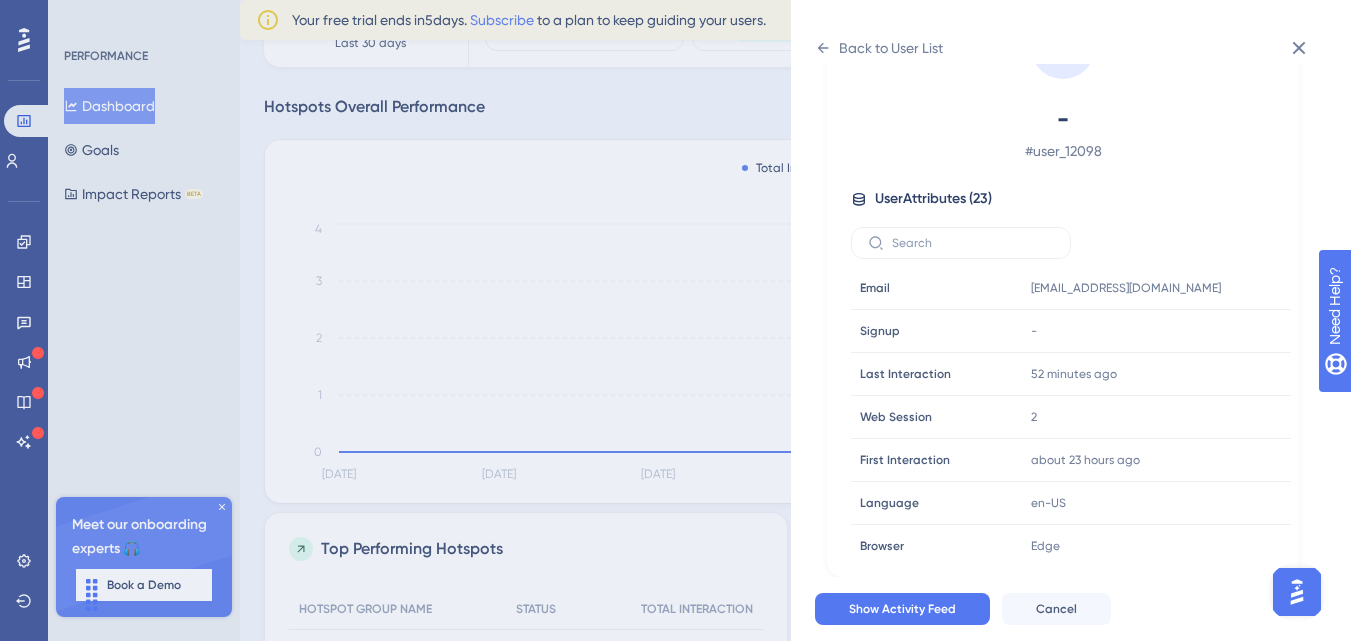 scroll, scrollTop: 21, scrollLeft: 0, axis: vertical 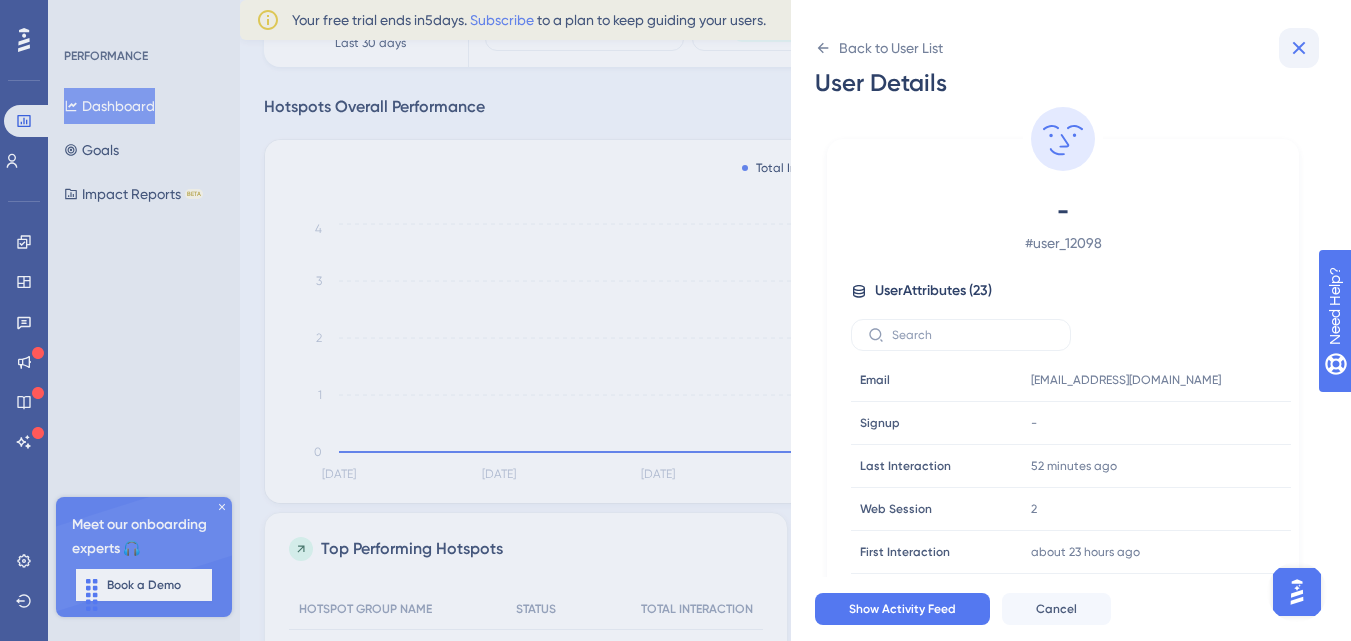 click 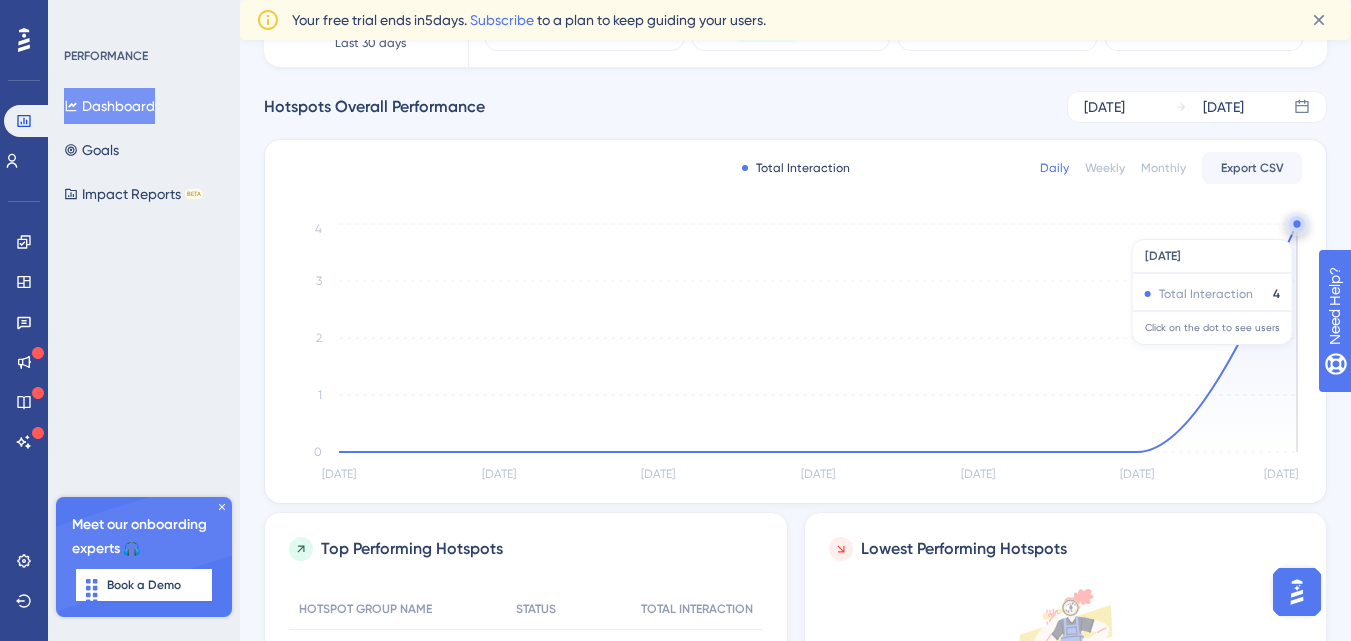 click 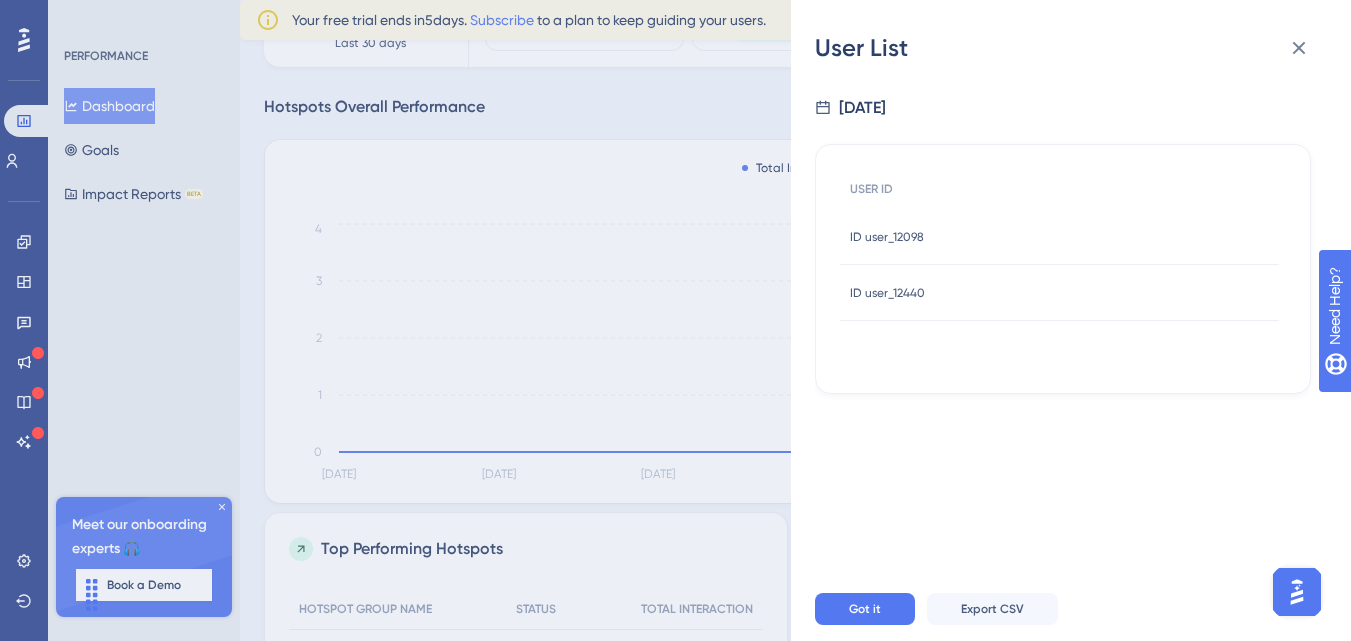 click on "ID user_12440 ID user_12440" at bounding box center [1059, 293] 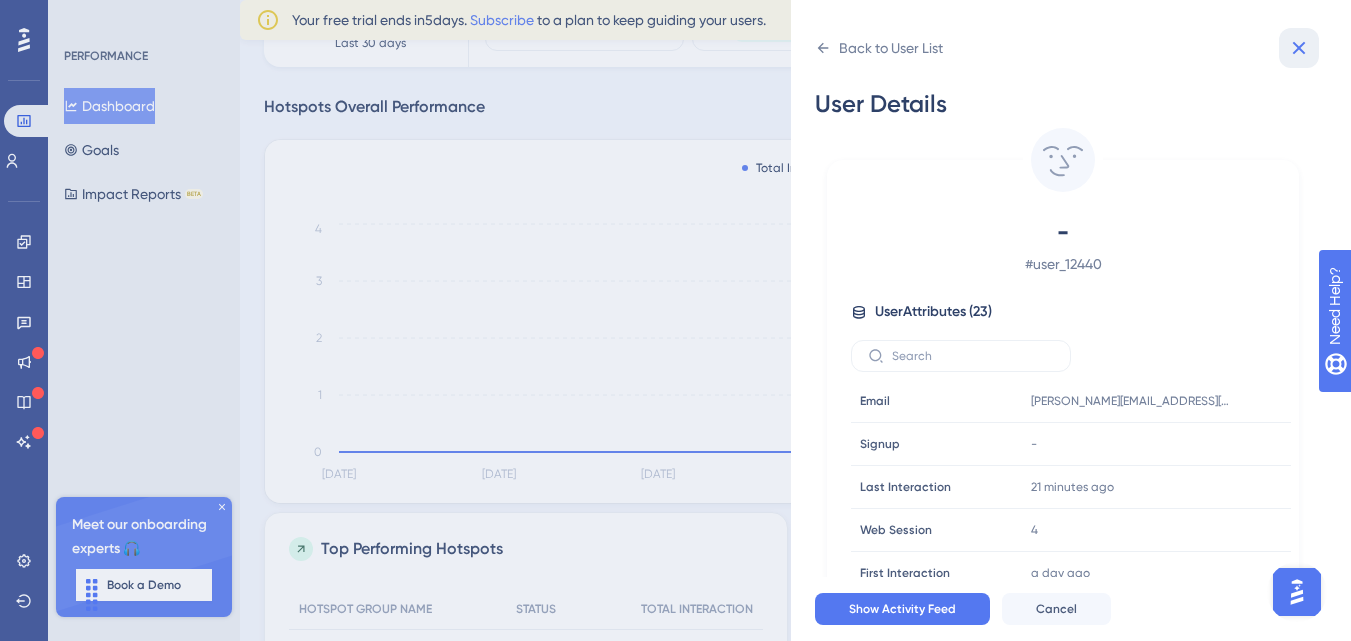 click 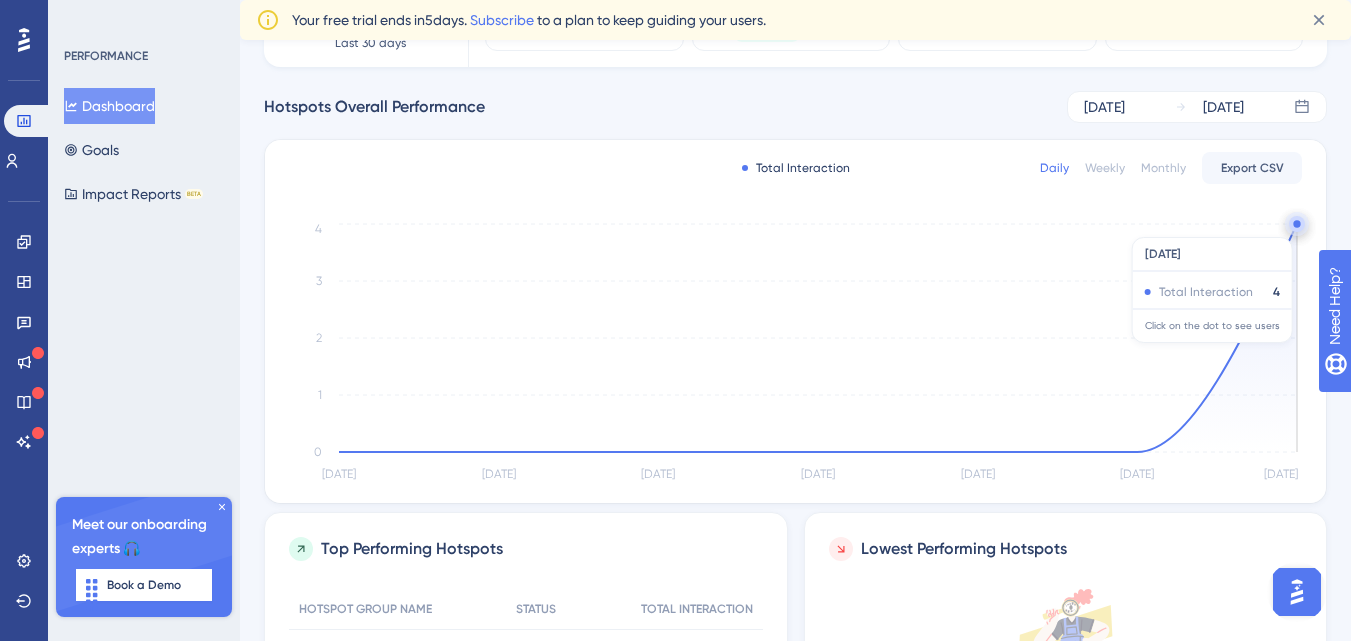 click 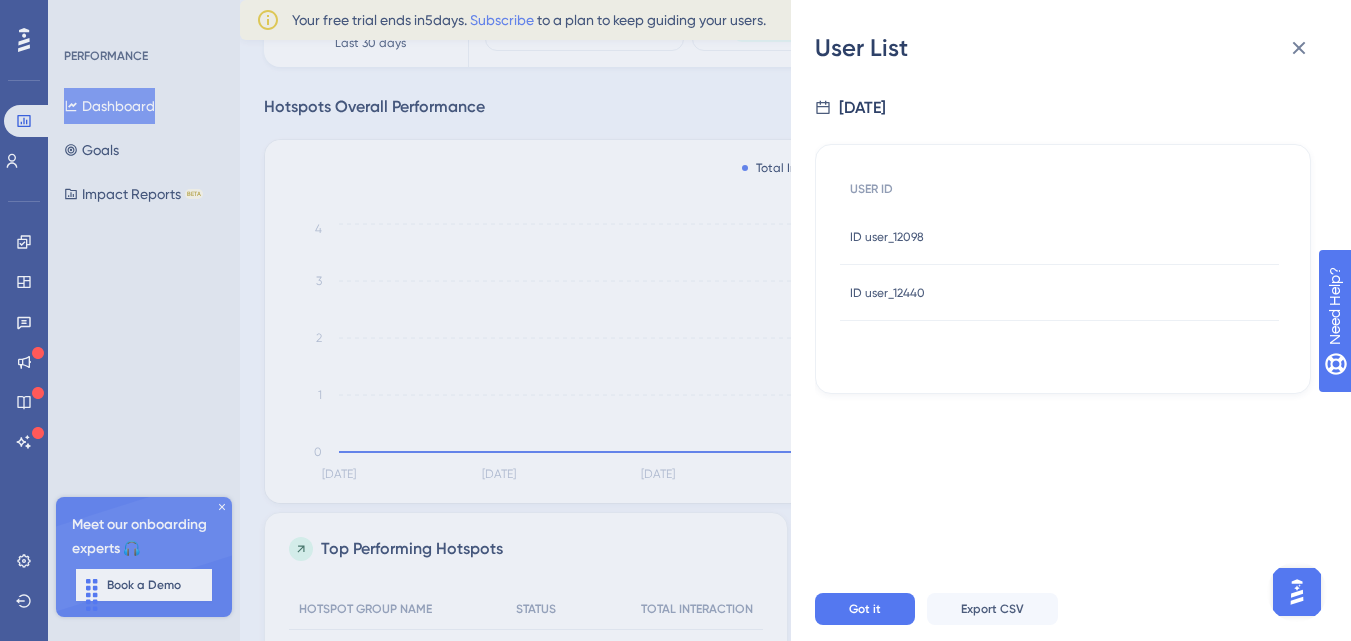click on "ID user_12098 ID user_12098" at bounding box center [887, 237] 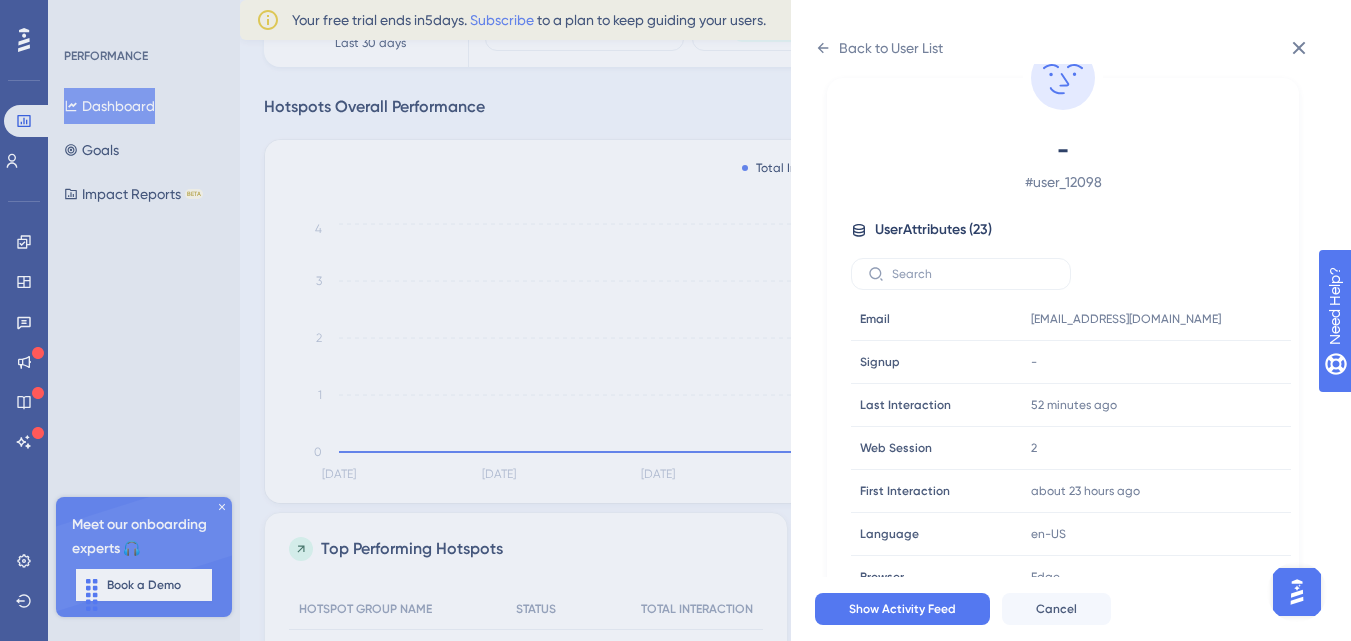 scroll, scrollTop: 113, scrollLeft: 0, axis: vertical 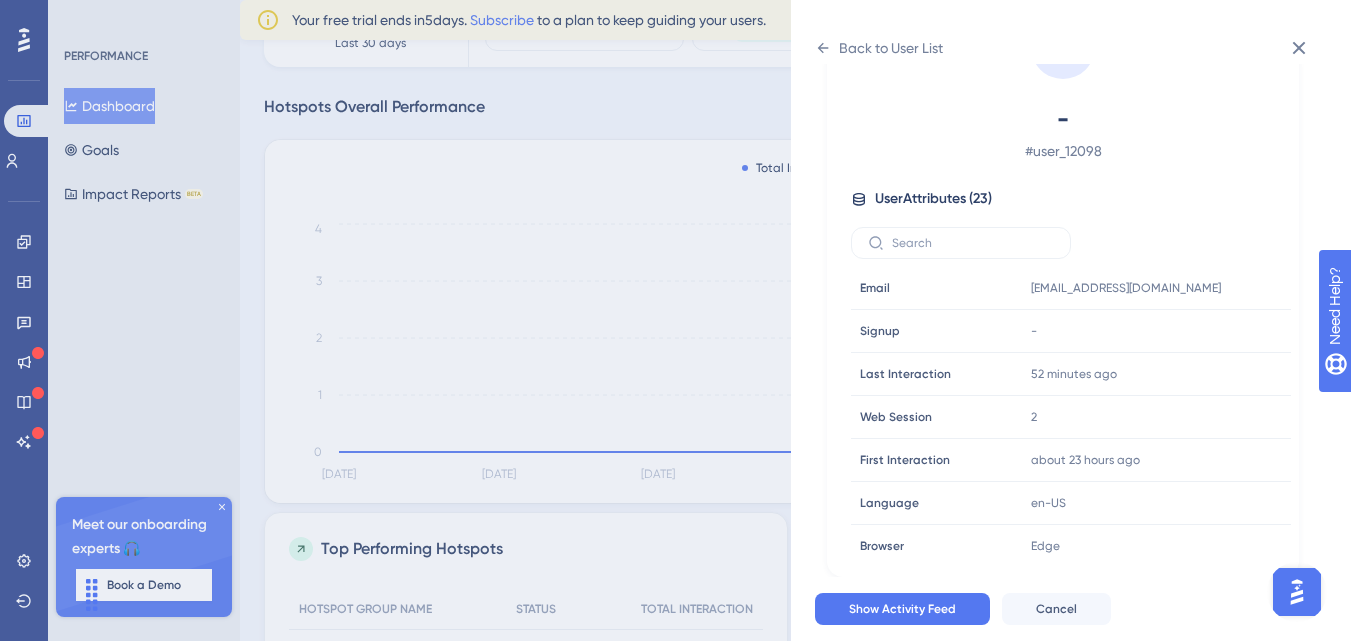 click on "#  user_12098" at bounding box center [1063, 151] 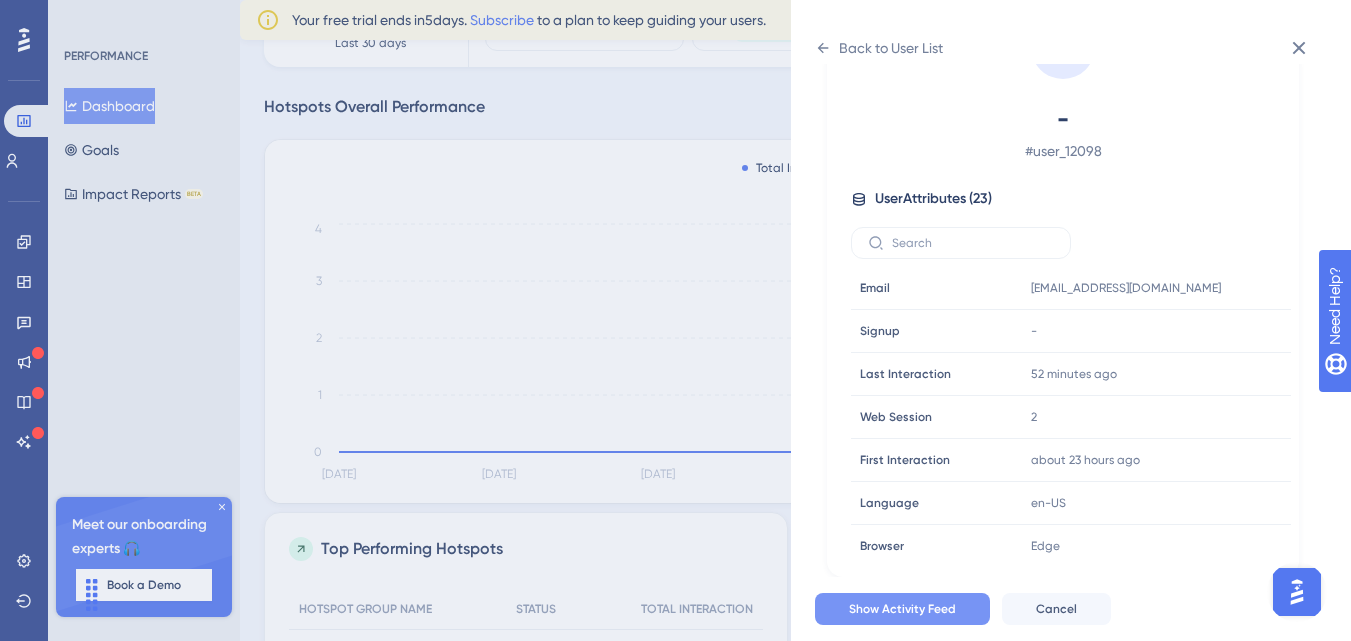 click on "Show Activity Feed" at bounding box center (902, 609) 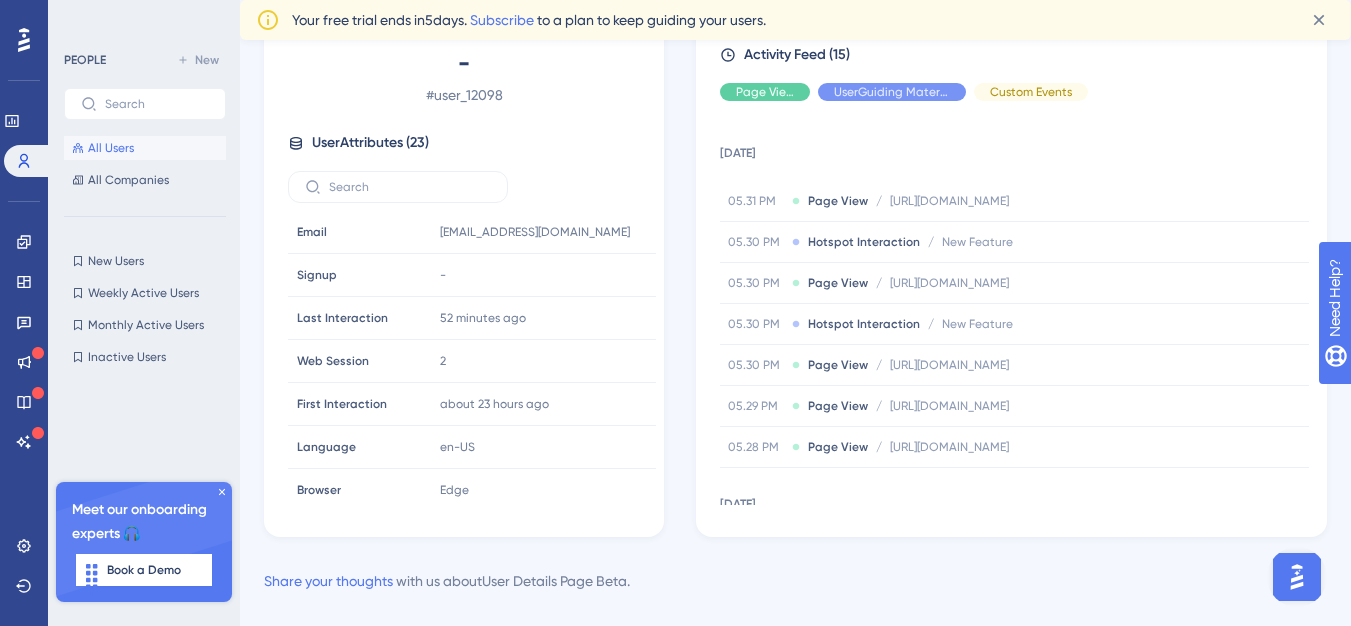 scroll, scrollTop: 217, scrollLeft: 0, axis: vertical 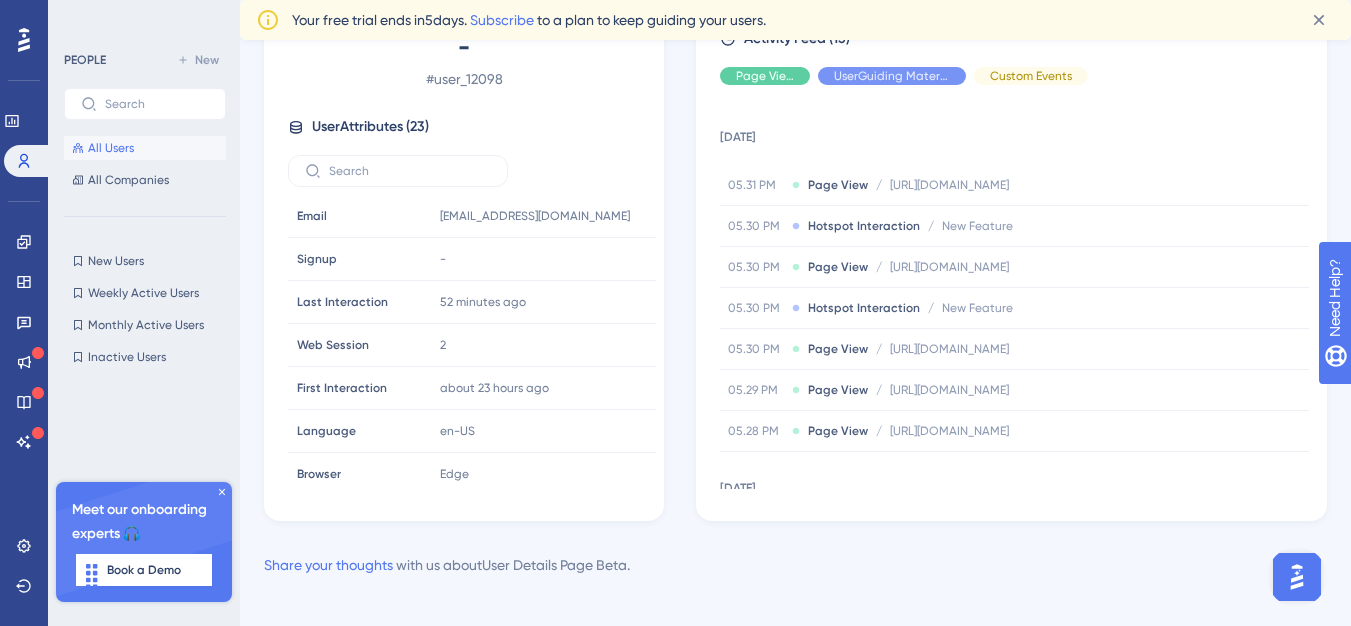 drag, startPoint x: 1365, startPoint y: 96, endPoint x: 122, endPoint y: 2, distance: 1246.5492 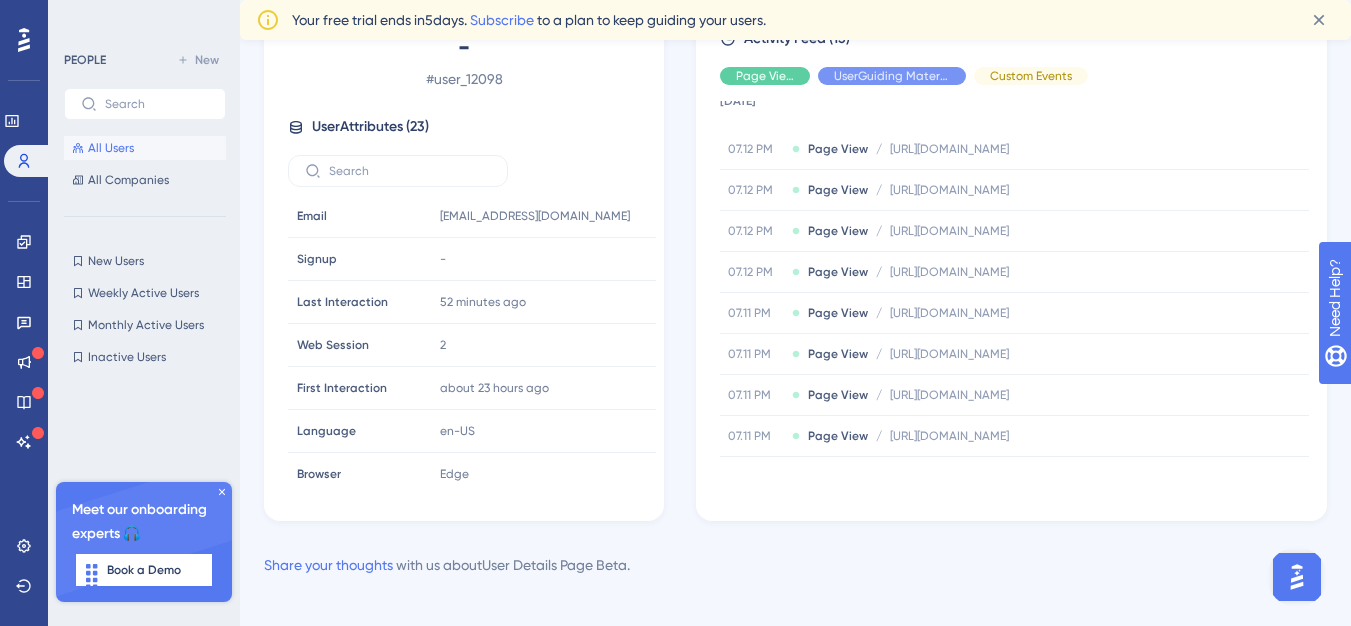 scroll, scrollTop: 100, scrollLeft: 0, axis: vertical 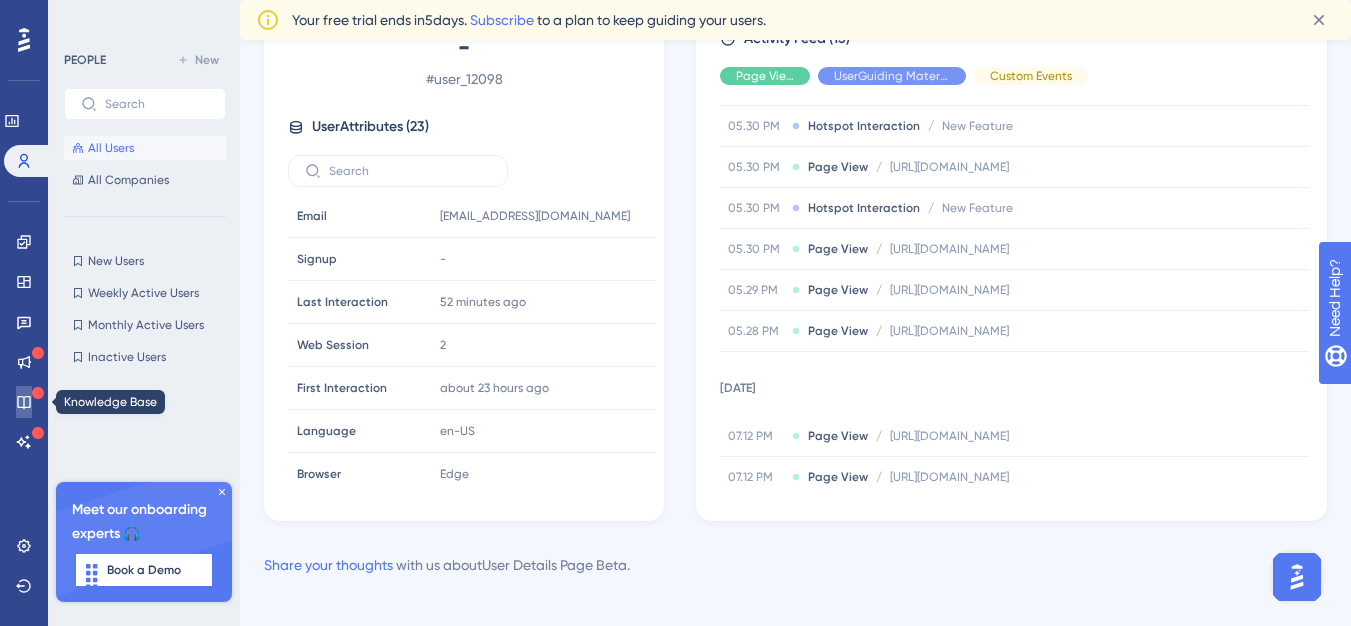 click 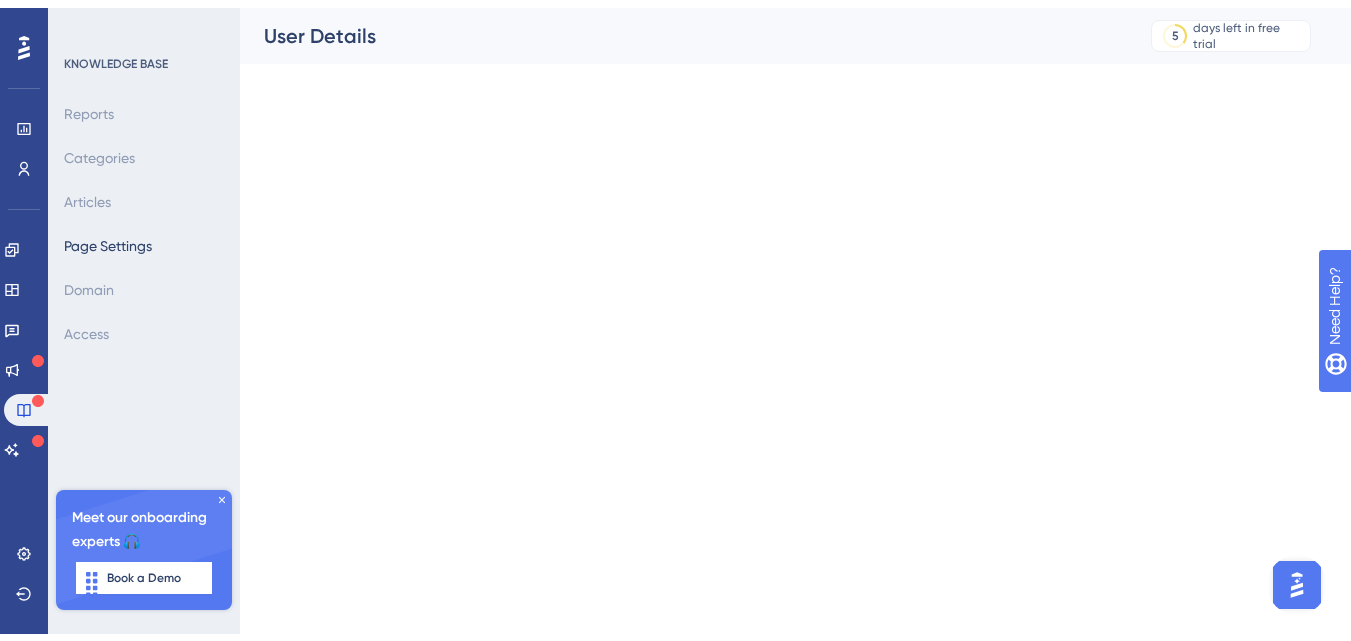 scroll, scrollTop: 0, scrollLeft: 0, axis: both 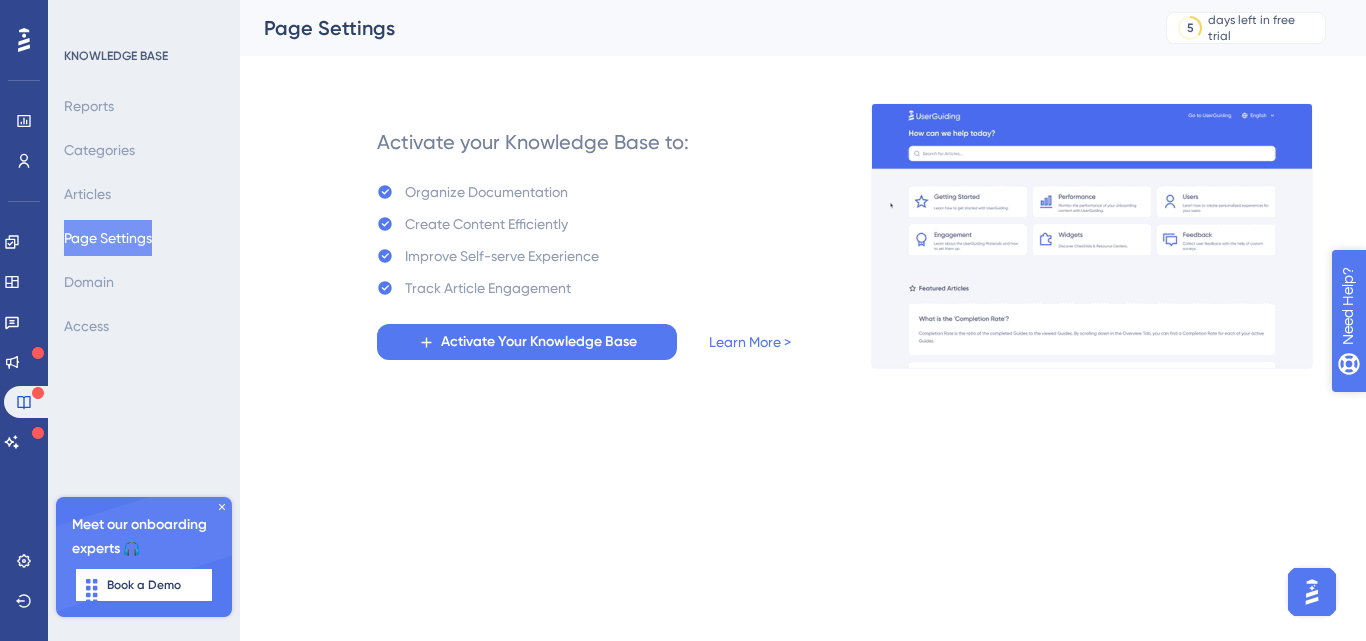 click on "Need Help?" at bounding box center [1418, 408] 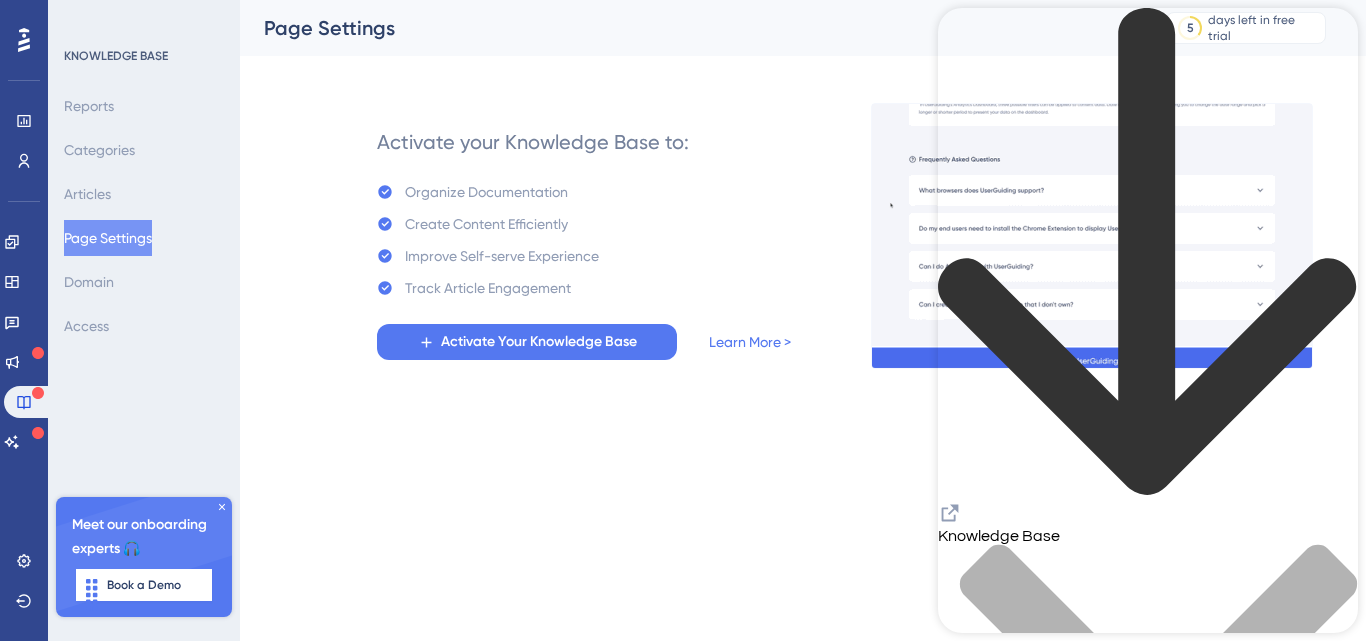 click at bounding box center [1148, 755] 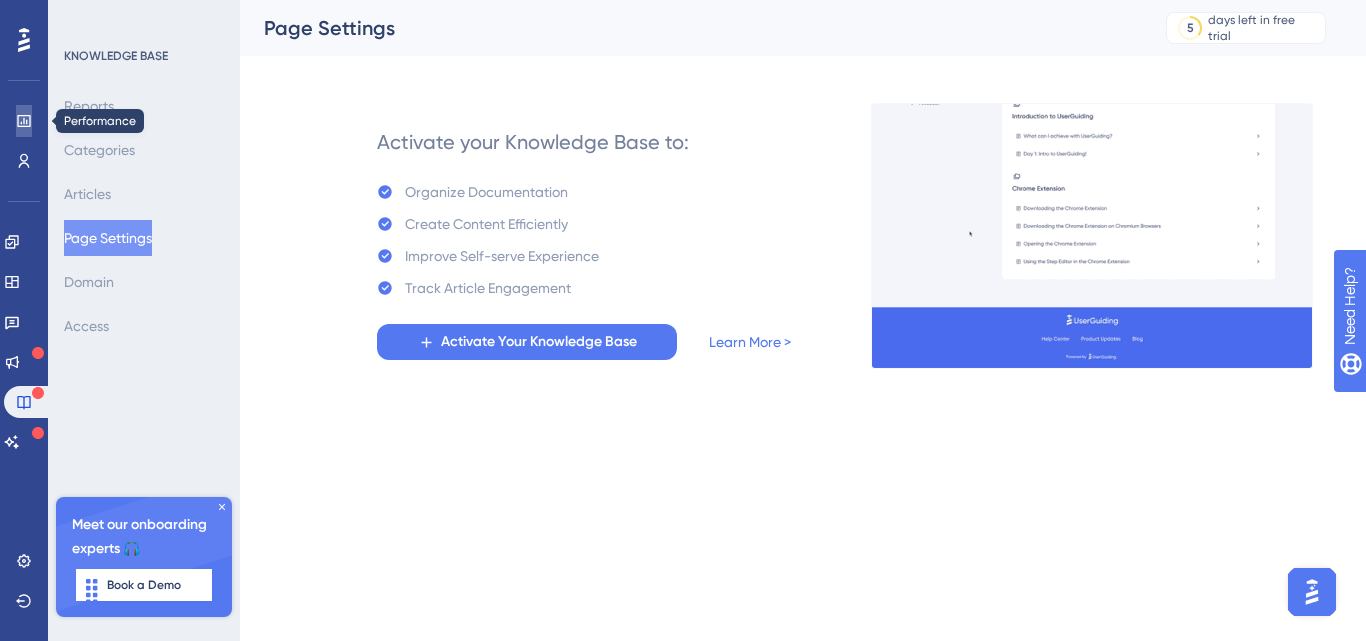 click 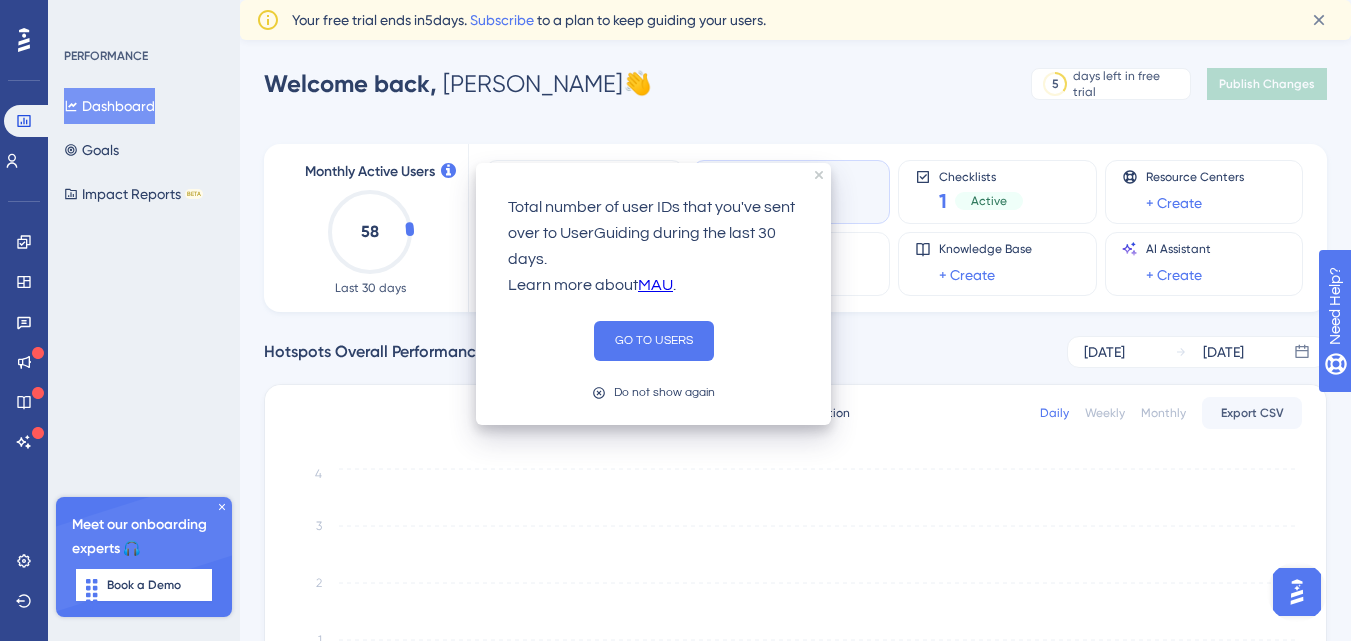 click on "Hotspots 1 Active" at bounding box center [791, 192] 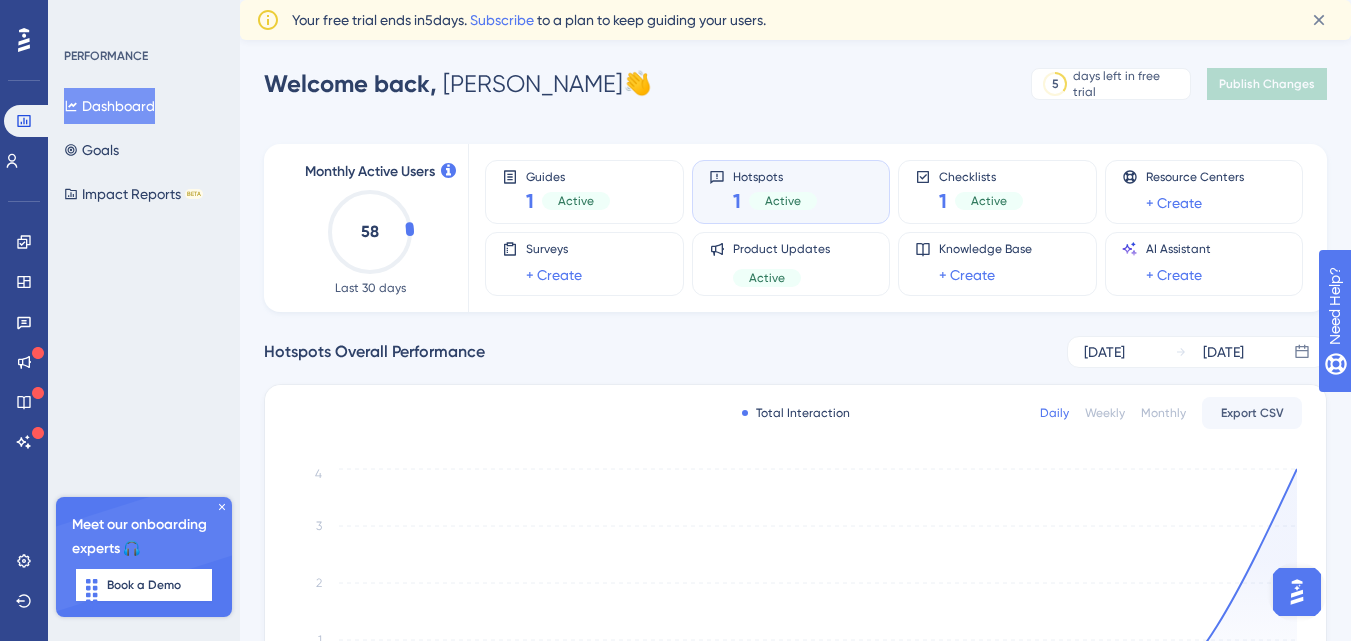 click on "Hotspots 1 Active" at bounding box center (791, 192) 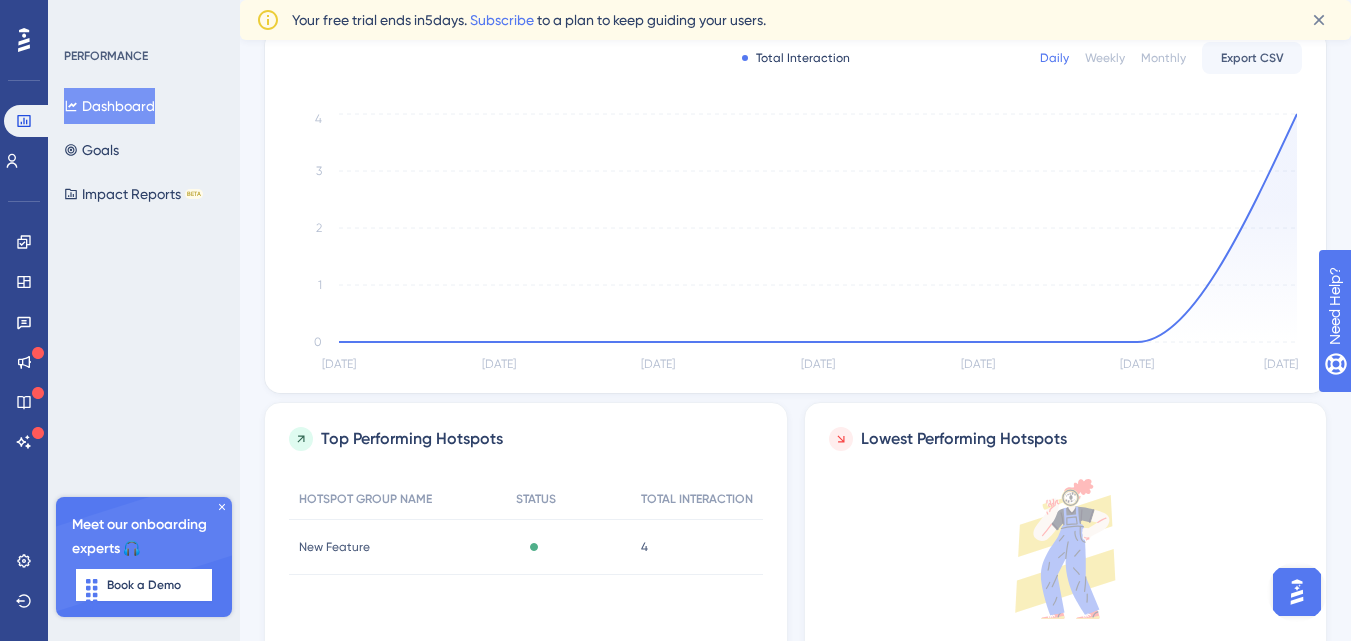 scroll, scrollTop: 285, scrollLeft: 0, axis: vertical 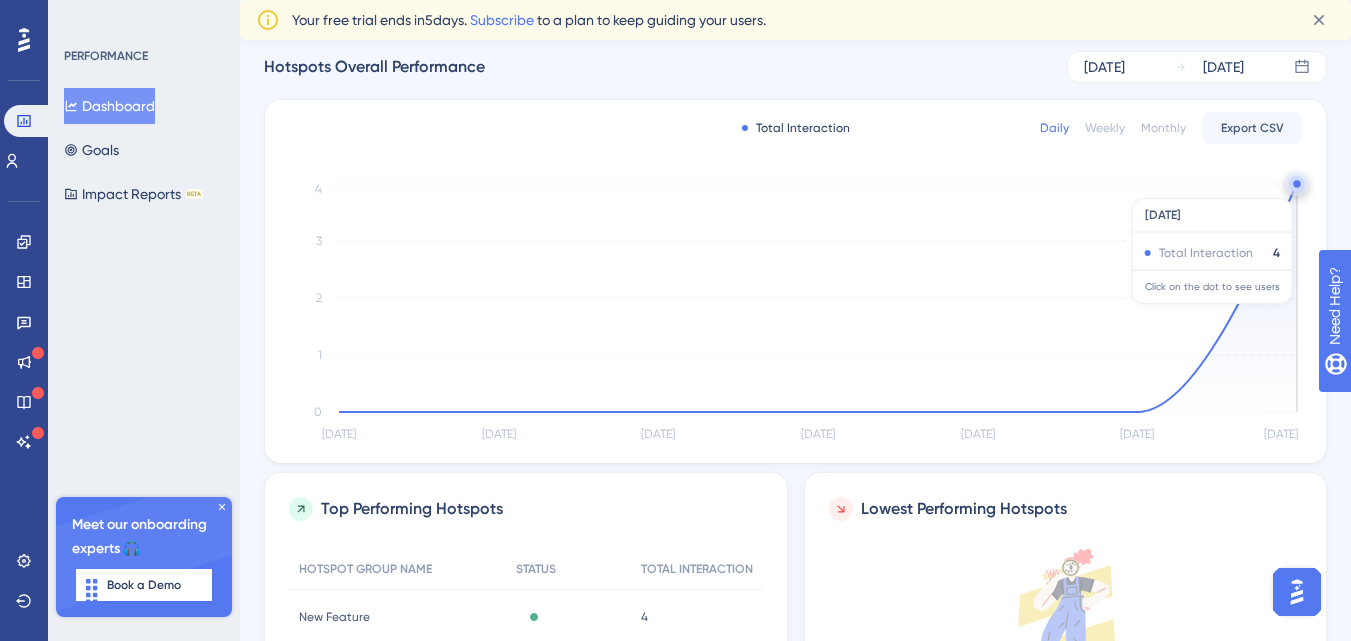 click 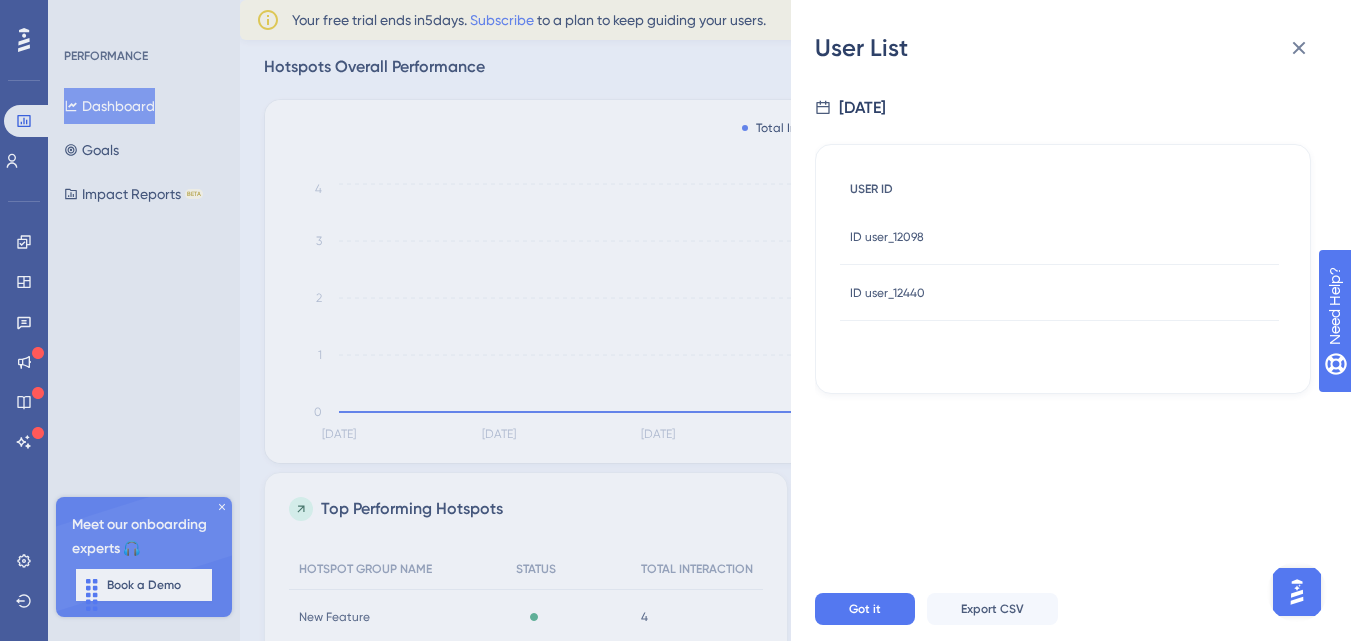 click on "USER ID" at bounding box center (1059, 189) 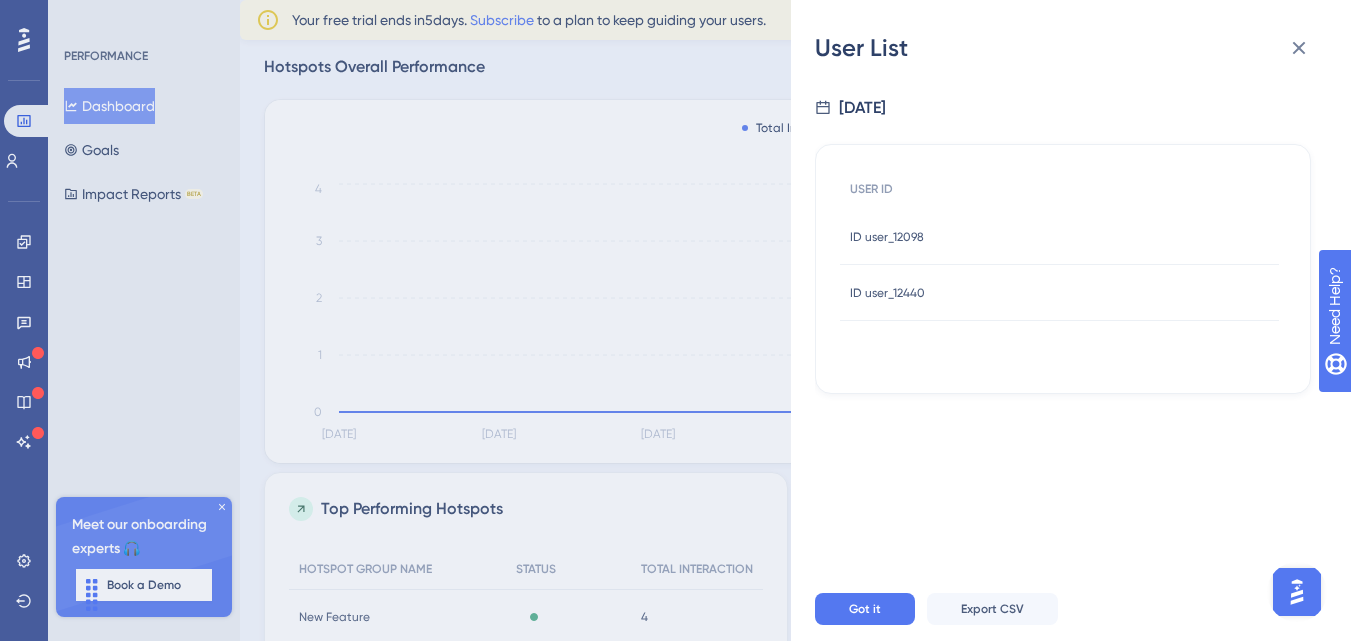 click on "ID user_12098 ID user_12098" at bounding box center (1059, 237) 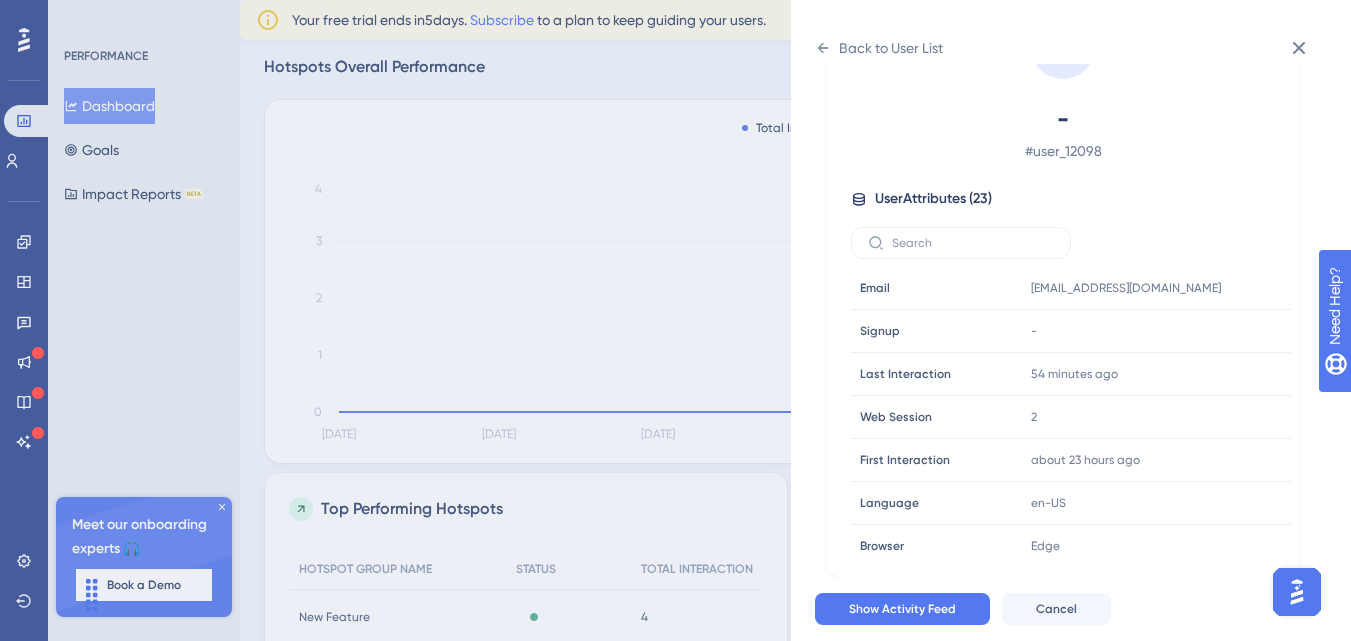 scroll, scrollTop: 20, scrollLeft: 0, axis: vertical 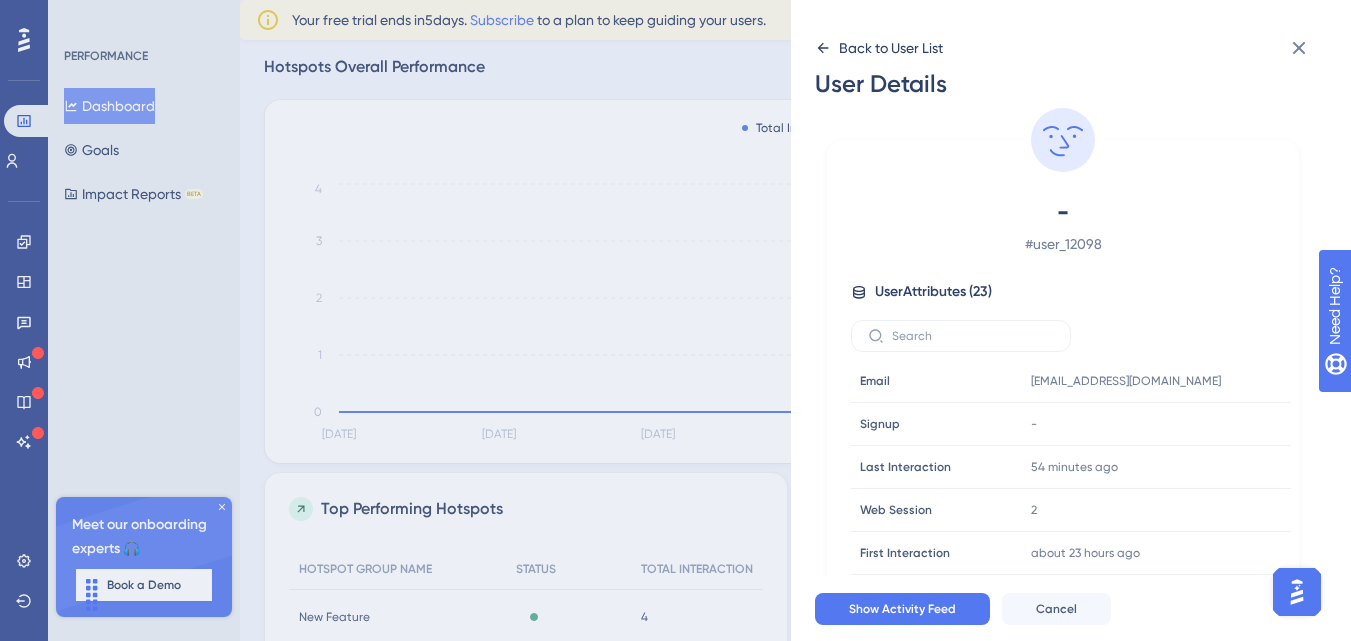 click on "Back to User List" at bounding box center [891, 48] 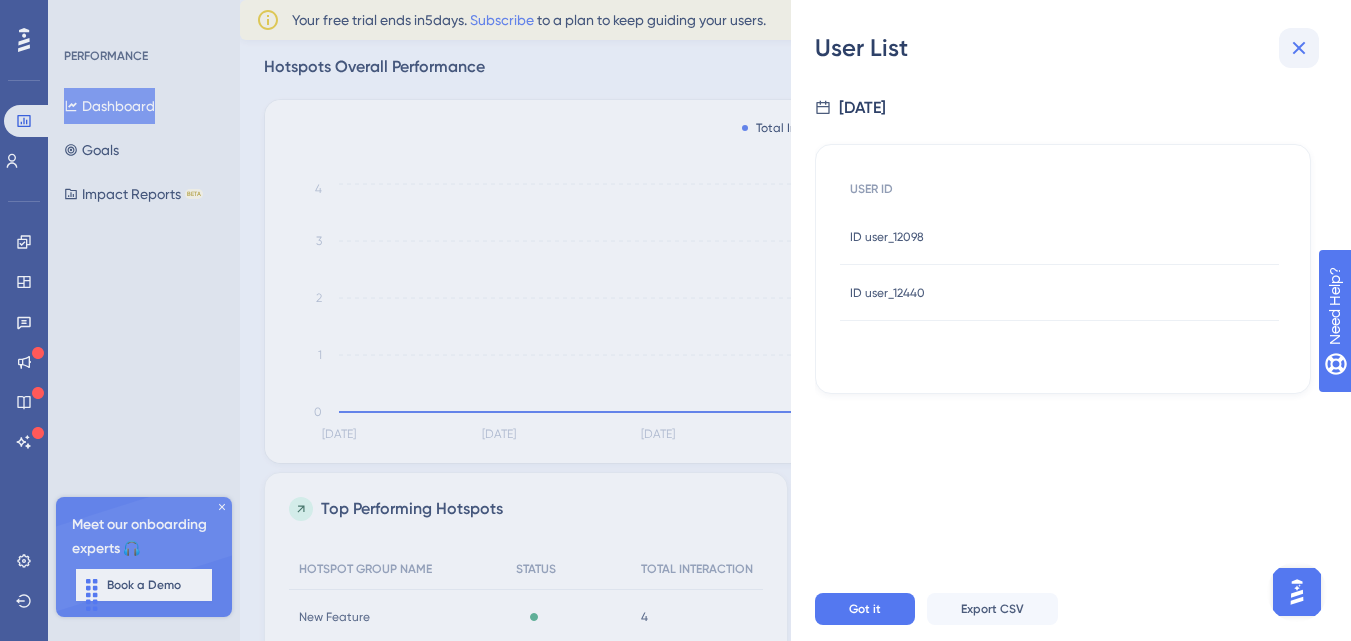click 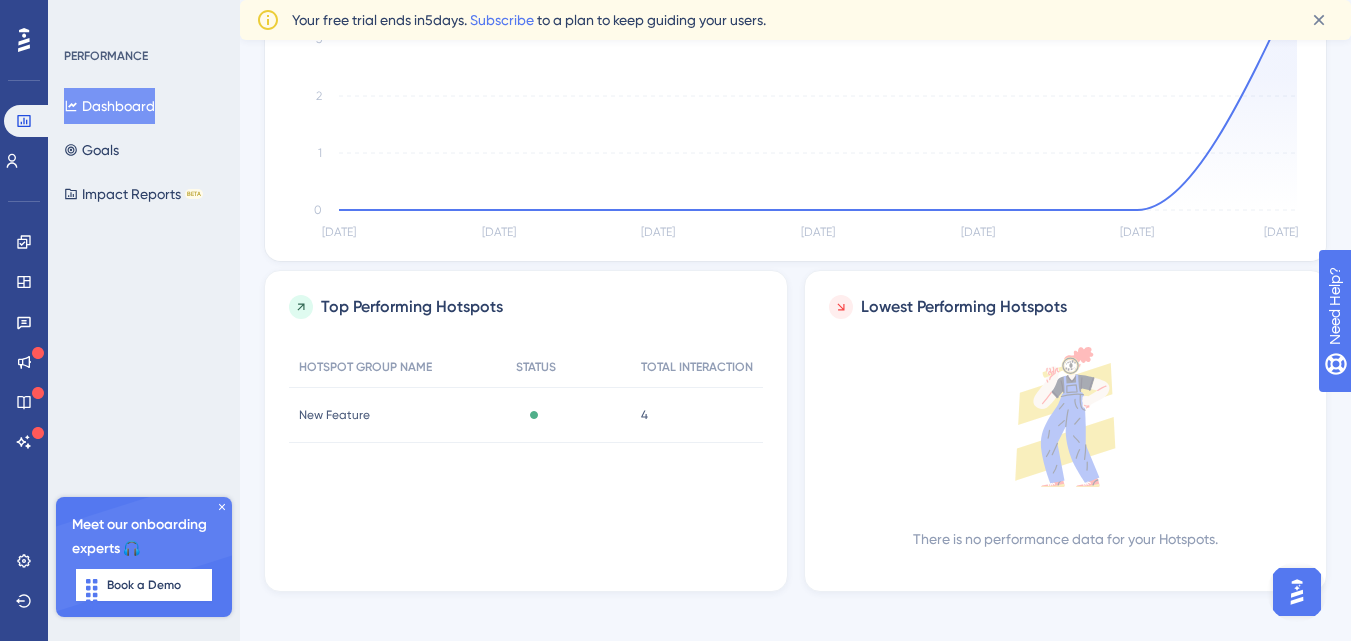 scroll, scrollTop: 502, scrollLeft: 0, axis: vertical 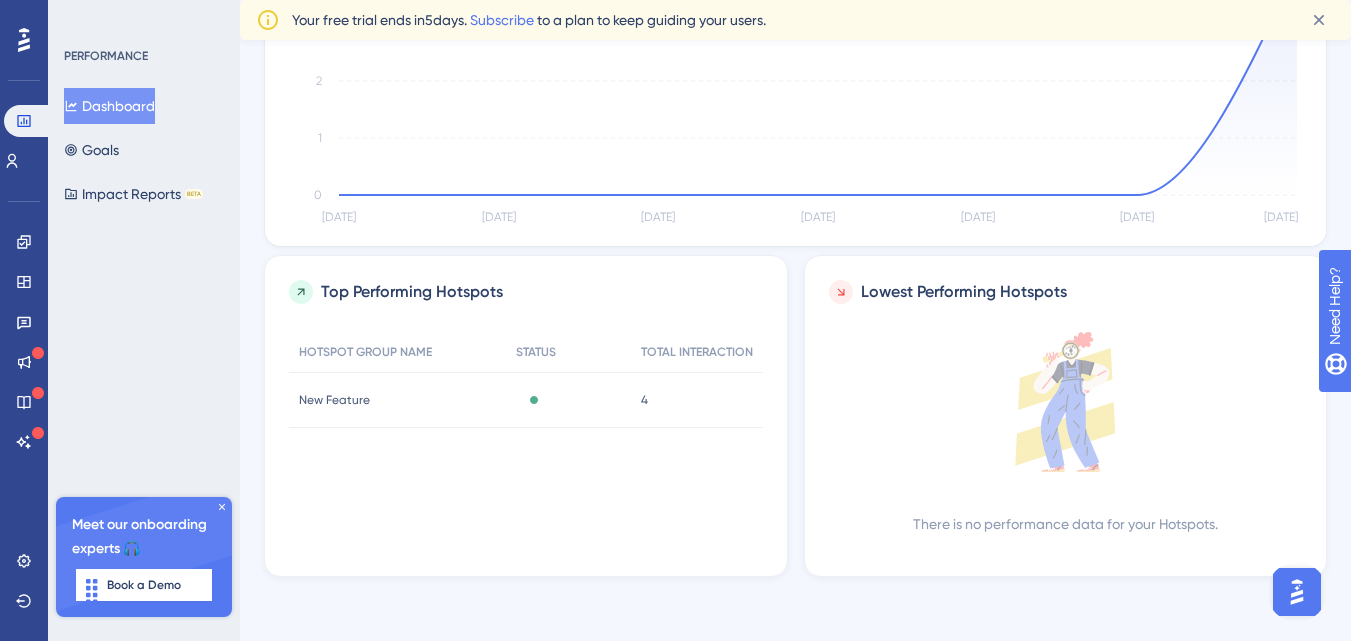 drag, startPoint x: 1364, startPoint y: 178, endPoint x: 16, endPoint y: 17, distance: 1357.5806 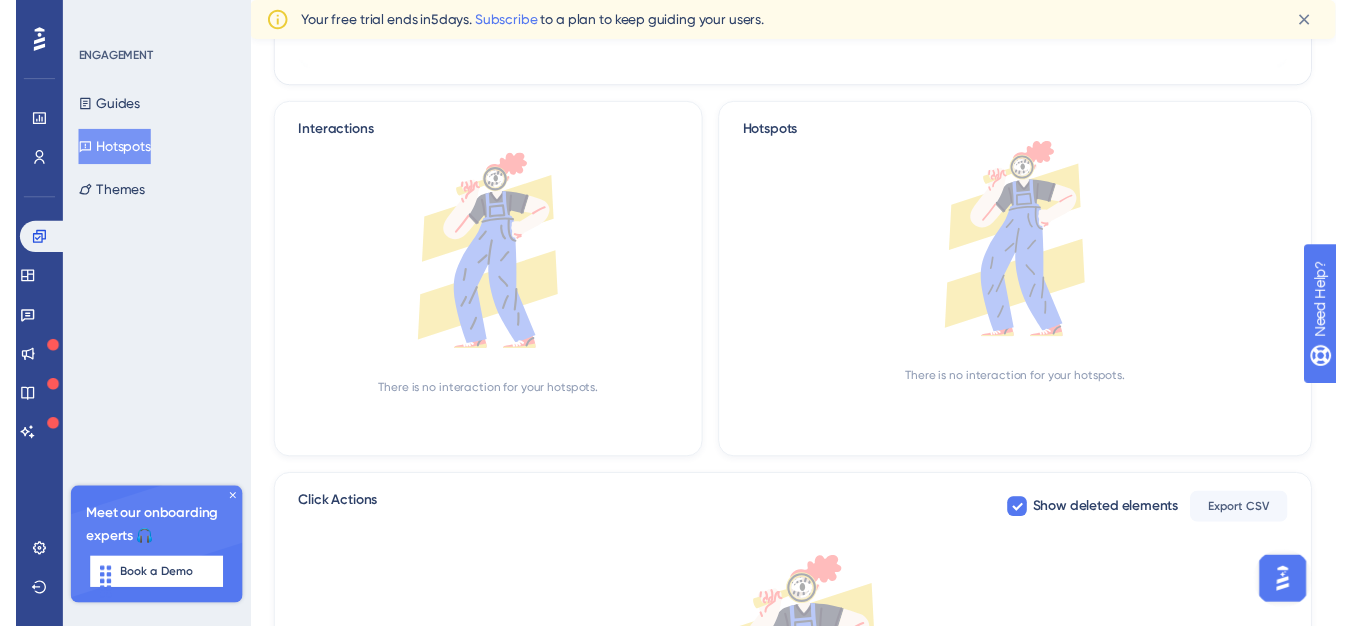 scroll, scrollTop: 0, scrollLeft: 0, axis: both 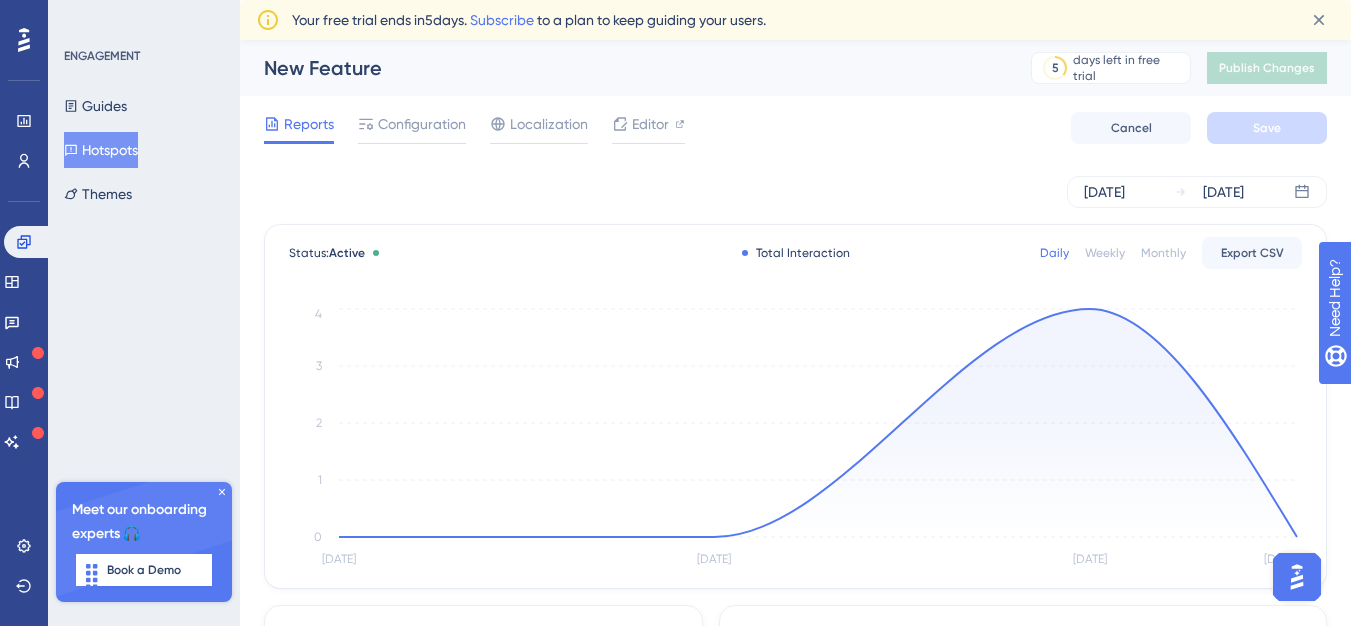 click on "Jul 23 Jul 24 Jul 25 Jul 25 0 1 2 3 4" 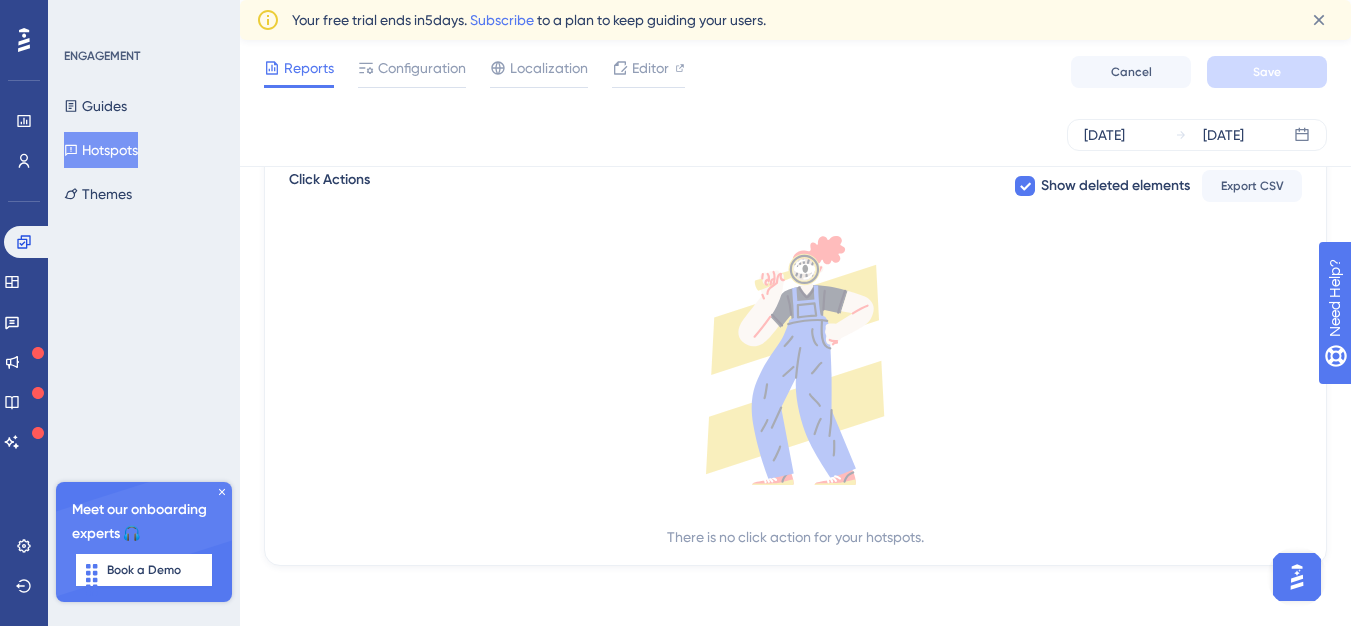 scroll, scrollTop: 735, scrollLeft: 0, axis: vertical 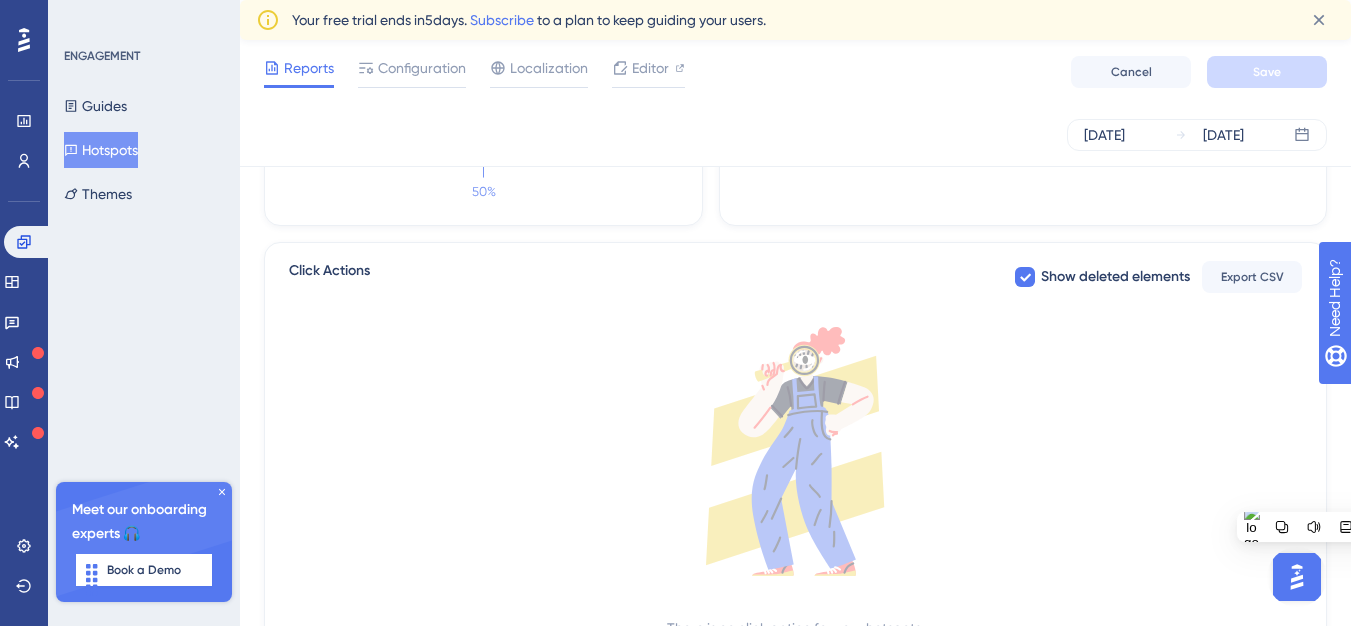 click on "Click Actions" at bounding box center (329, 277) 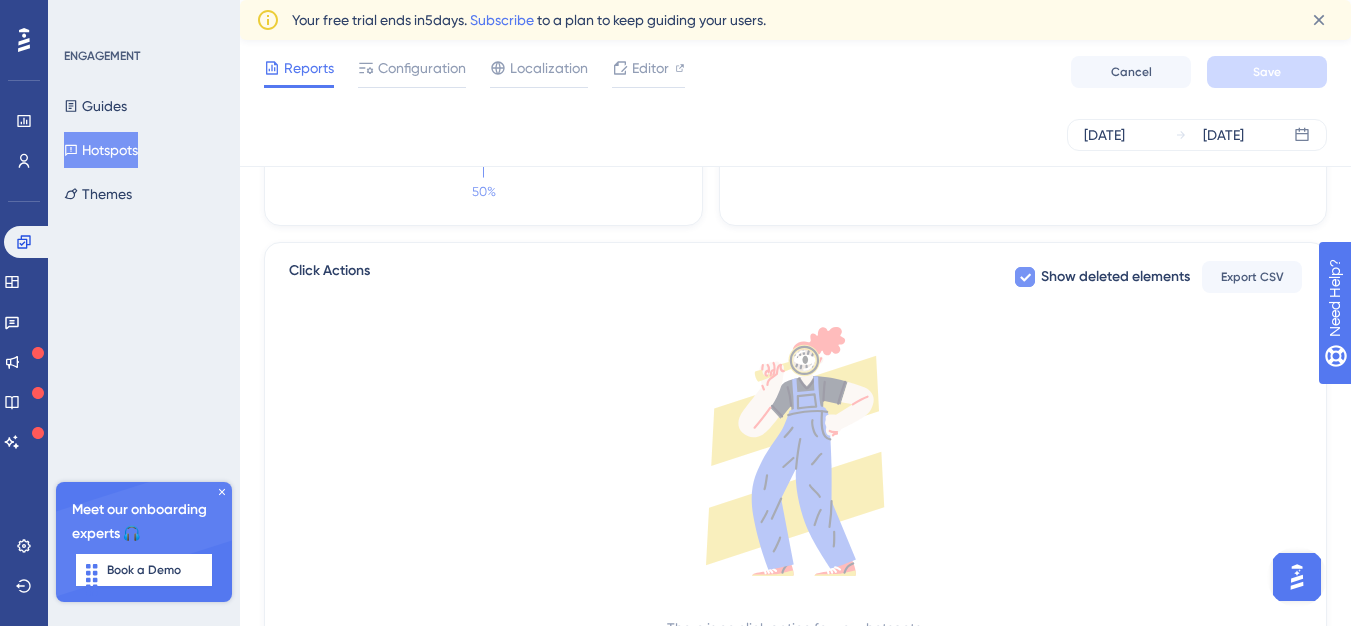 click 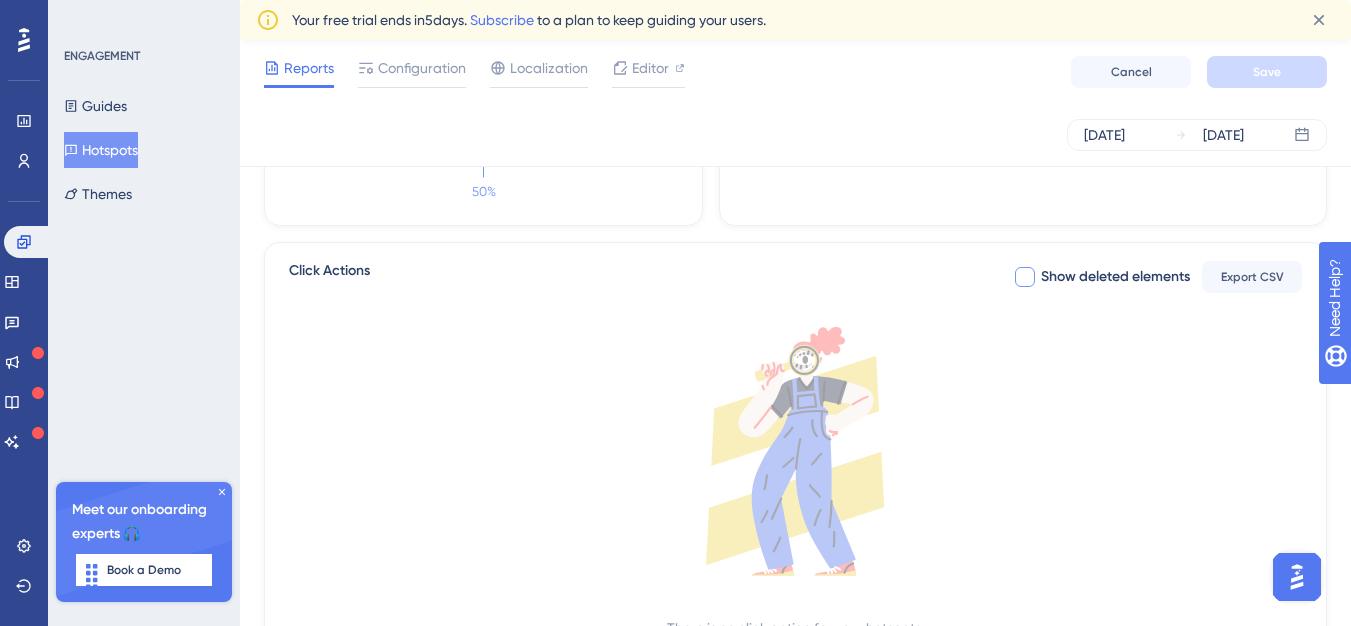 click at bounding box center (1025, 277) 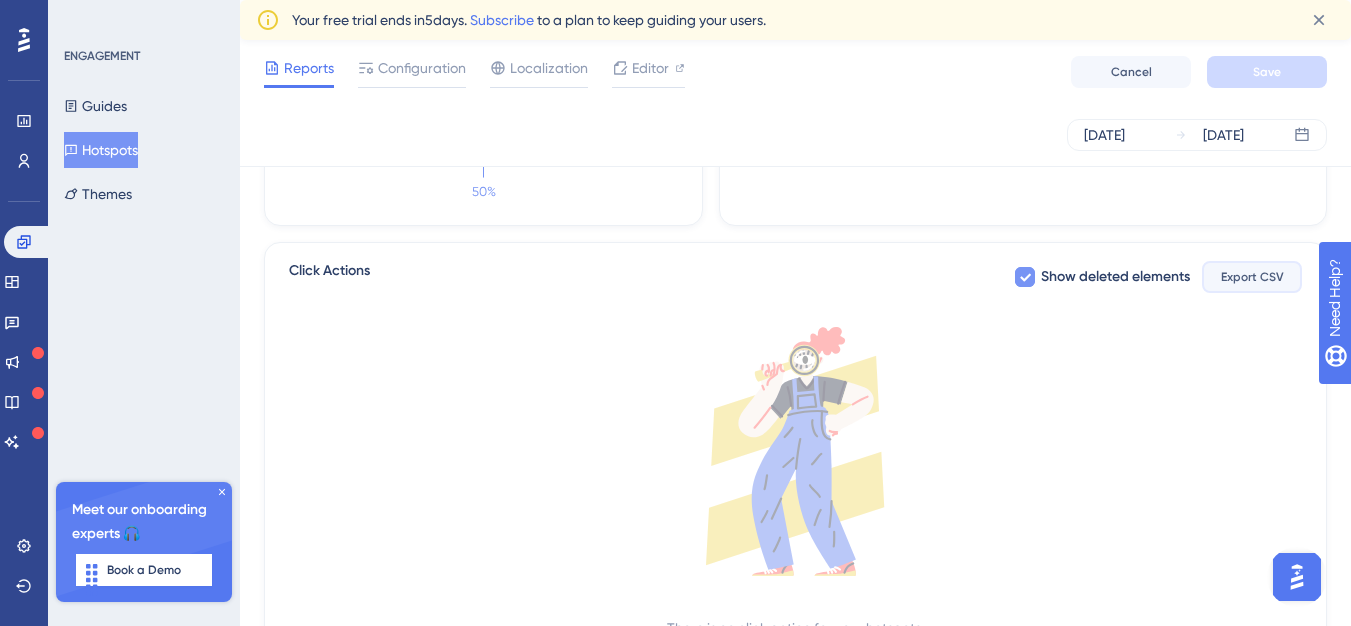 click on "Export CSV" at bounding box center (1252, 277) 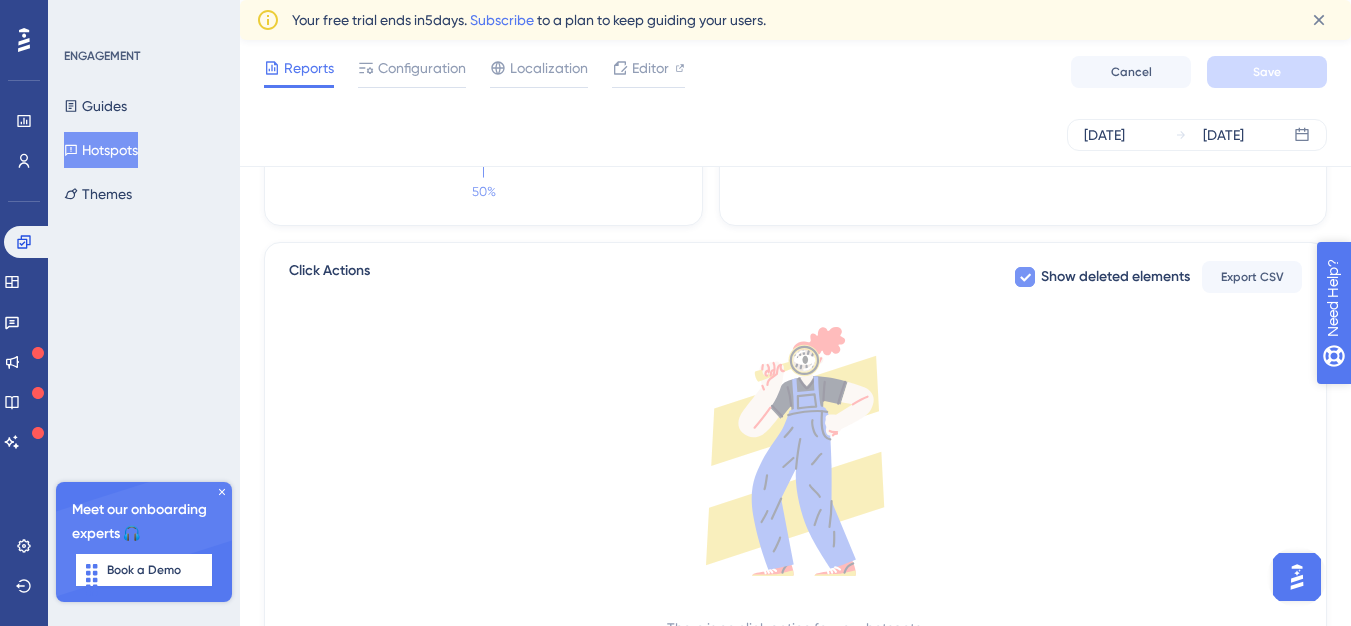 click on "Need Help?" at bounding box center [1403, 401] 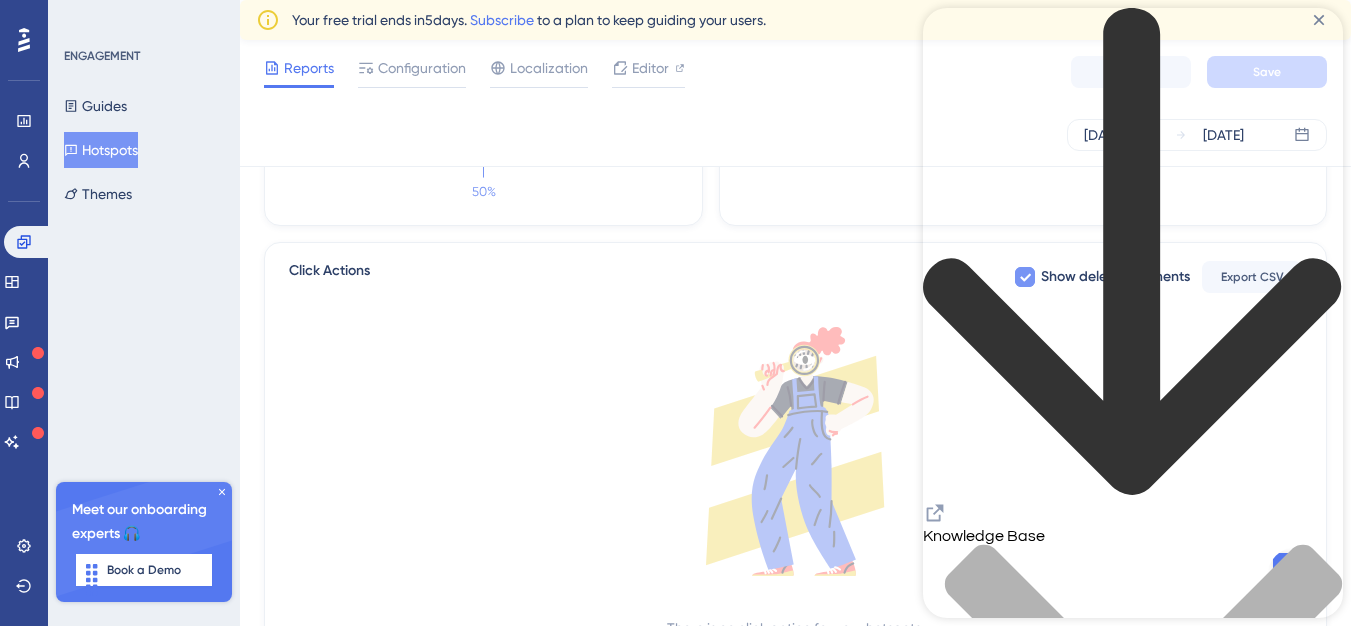 click at bounding box center [1133, 755] 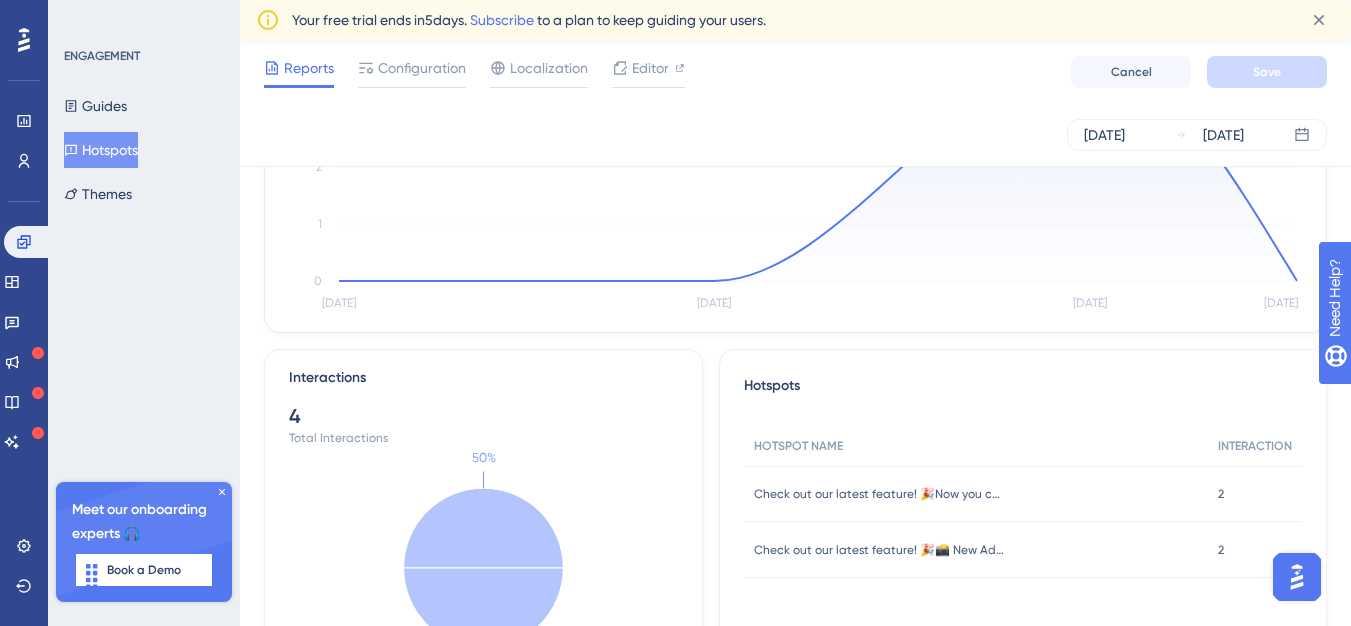 scroll, scrollTop: 0, scrollLeft: 0, axis: both 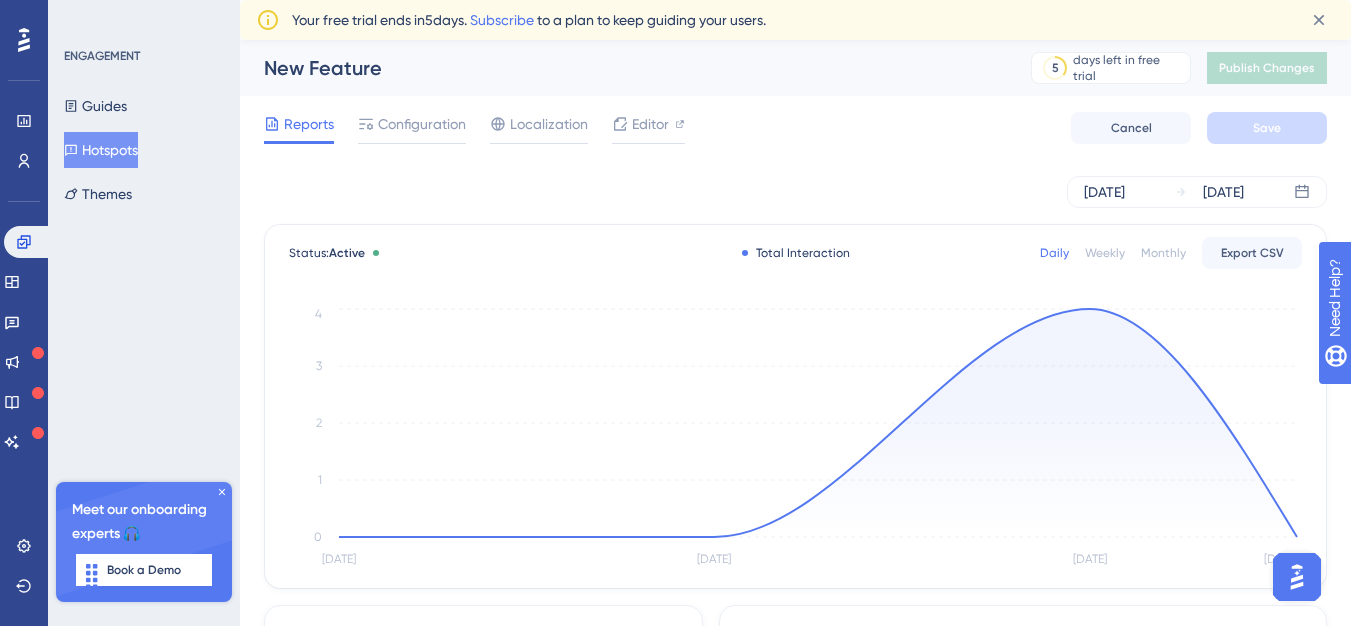 click on "Configuration" at bounding box center [412, 128] 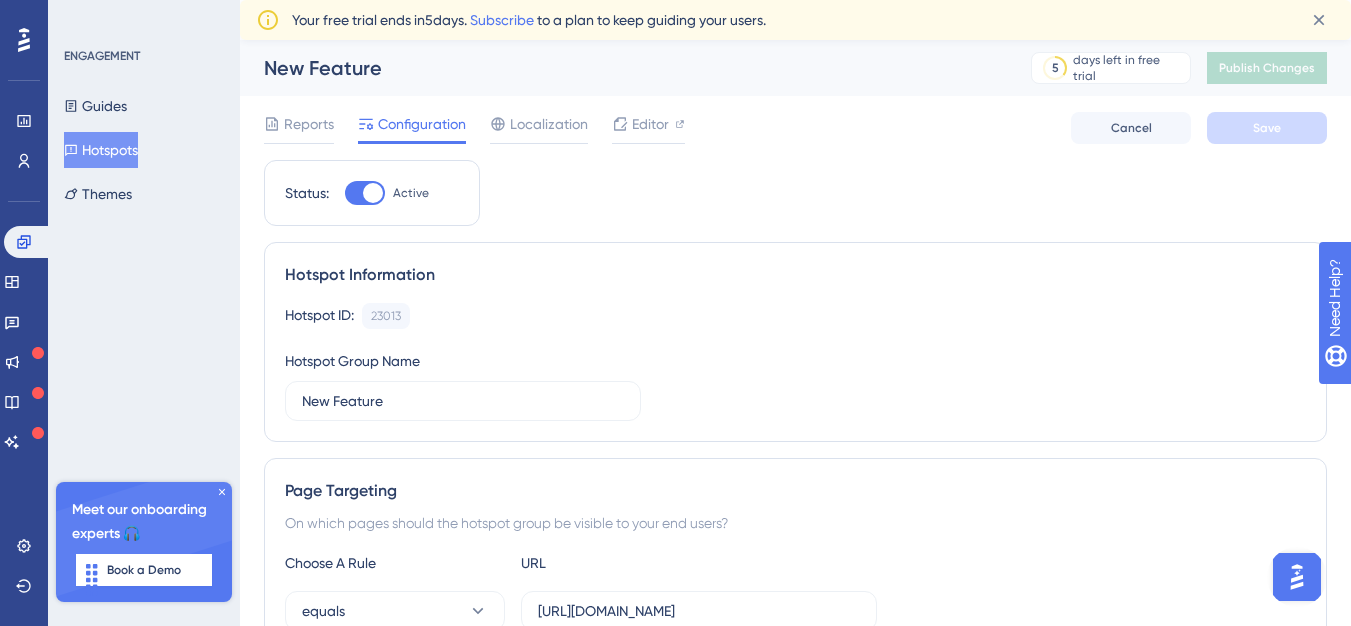 click on "Performance Users Engagement Widgets Feedback Product Updates Knowledge Base AI Assistant Settings Logout ENGAGEMENT Guides Hotspots Themes Meet our onboarding experts 🎧 Book a Demo Upgrade Plan New Feature 5 days left in free trial Click to see  upgrade options Publish Changes Reports Configuration Localization Editor Cancel Save Status: Active Hotspot Information Hotspot ID: 23013 Copy Hotspot Group Name New Feature Page Targeting
On which pages should the hotspot group be visible to your end users?
Choose A Rule URL equals https://staging.yapsody.com/presenter/settings/general_settings Add a Target Audience Segmentation Which segment of the audience would you like to show this hotspot group to? All Users Custom Segment Only Me Appearance Settings By default, hotspots are Always visible for your end users. To make them
visible only during a single session, choose the Only Once option. Set the Appear Frequency Only Once Scheduling Schedule a time period Advanced Settings Container Default 5" at bounding box center [795, 788] 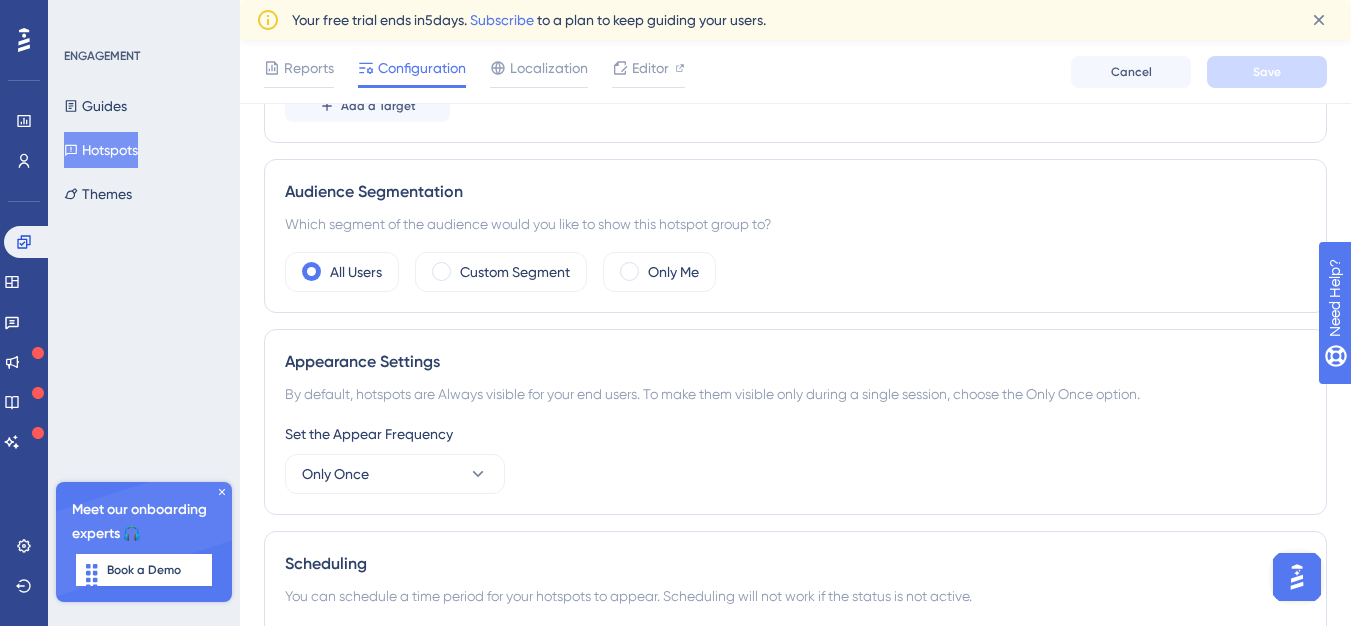 scroll, scrollTop: 637, scrollLeft: 0, axis: vertical 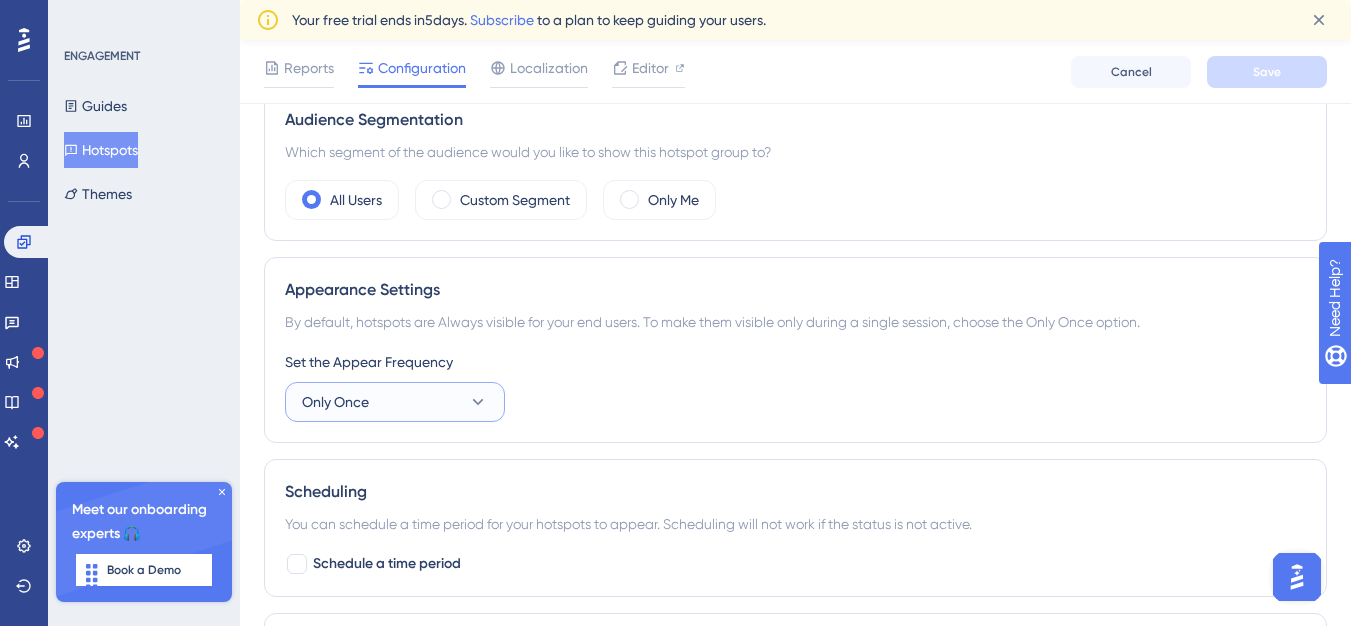 click on "Only Once" at bounding box center [395, 402] 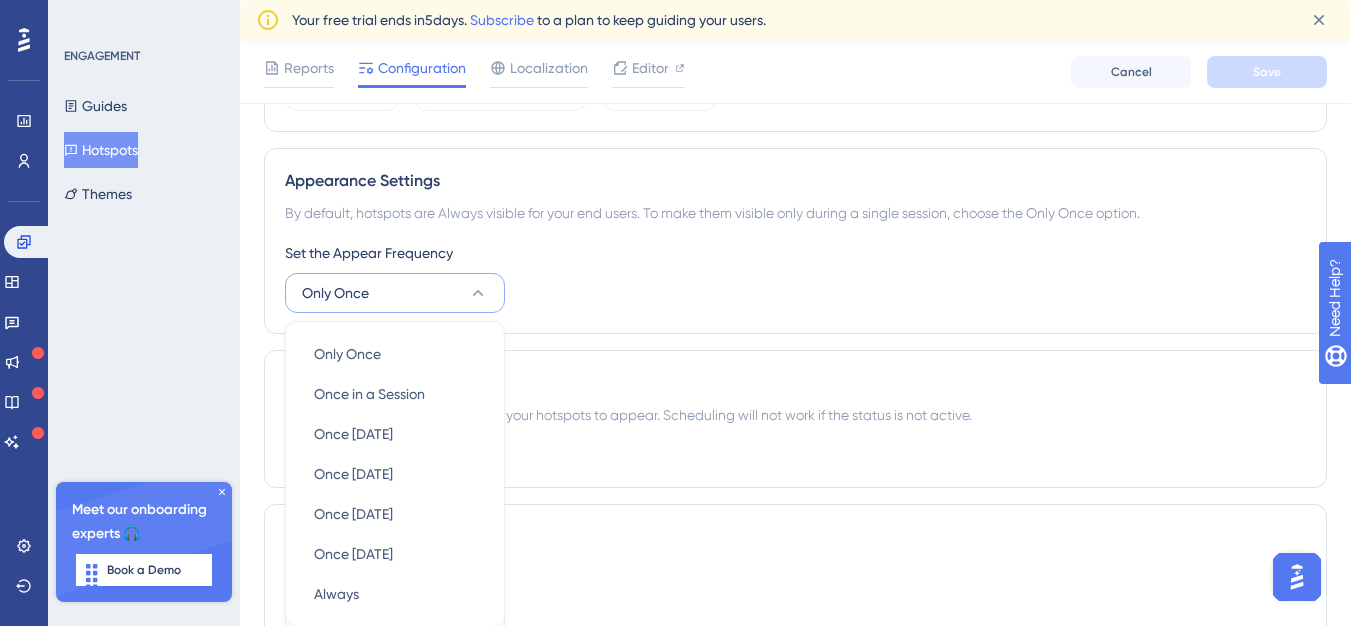 scroll, scrollTop: 877, scrollLeft: 0, axis: vertical 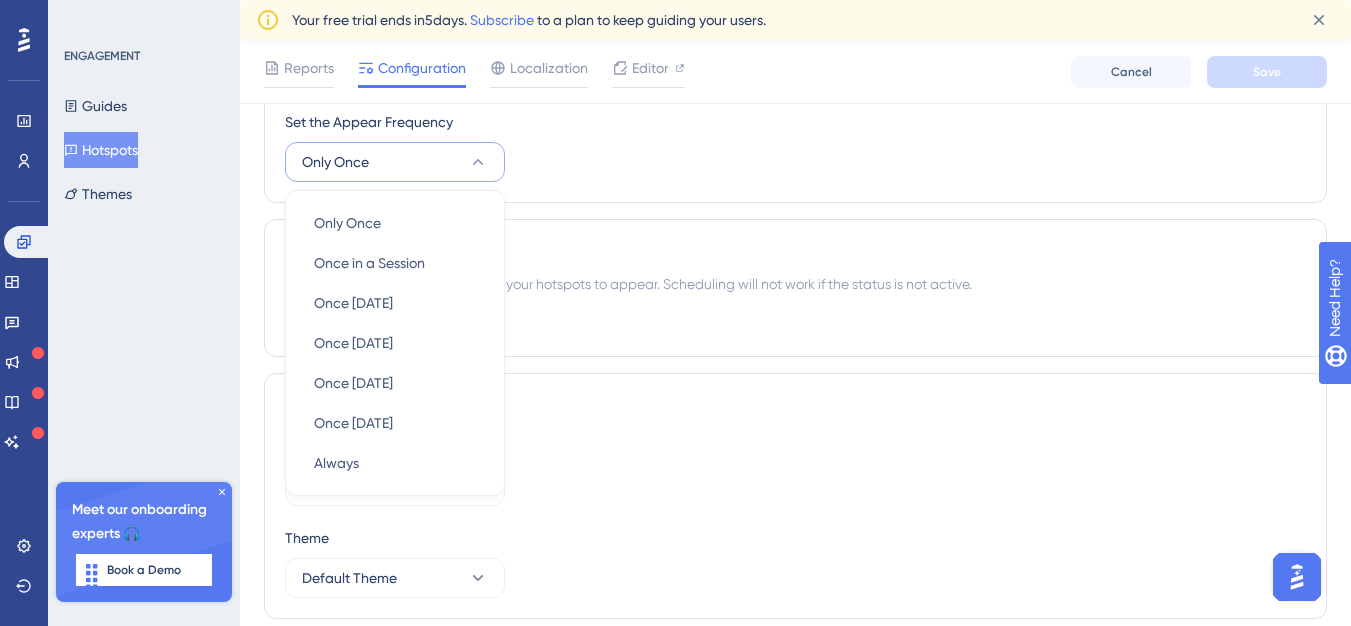 click on "Scheduling You can schedule a time period for your hotspots to appear.
Scheduling will not work if the status is not active. Schedule a time period" at bounding box center (795, 288) 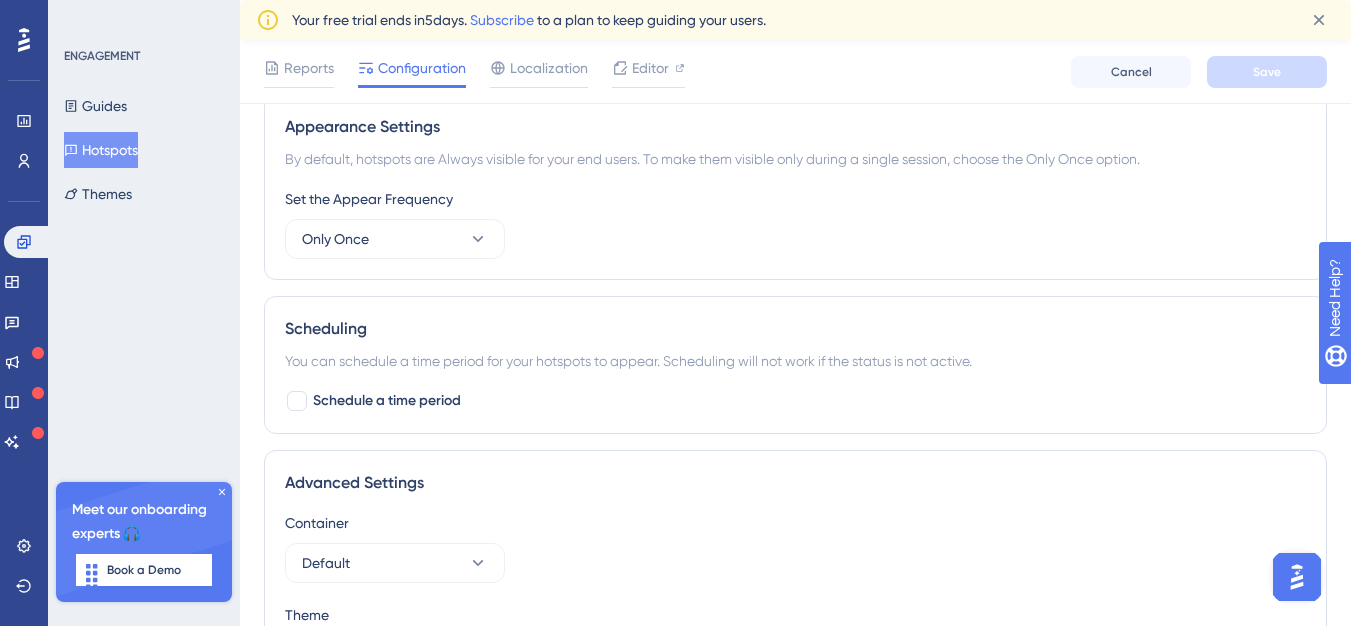 scroll, scrollTop: 749, scrollLeft: 0, axis: vertical 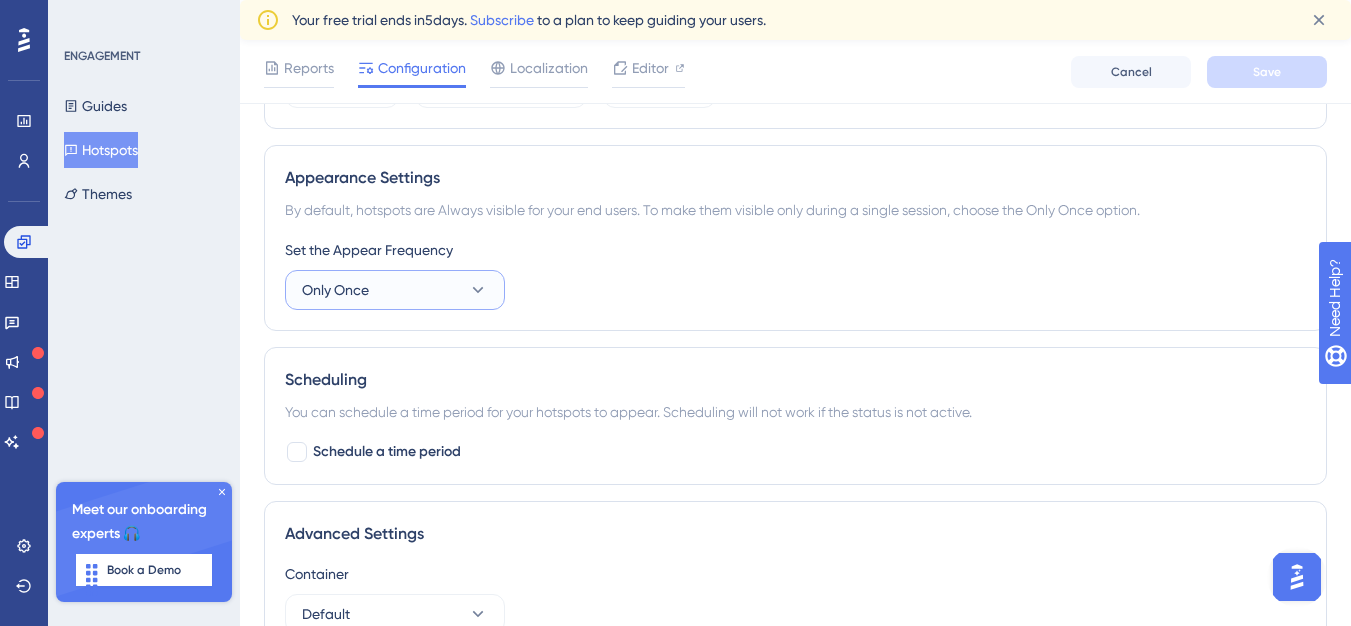 click on "Only Once" at bounding box center [395, 290] 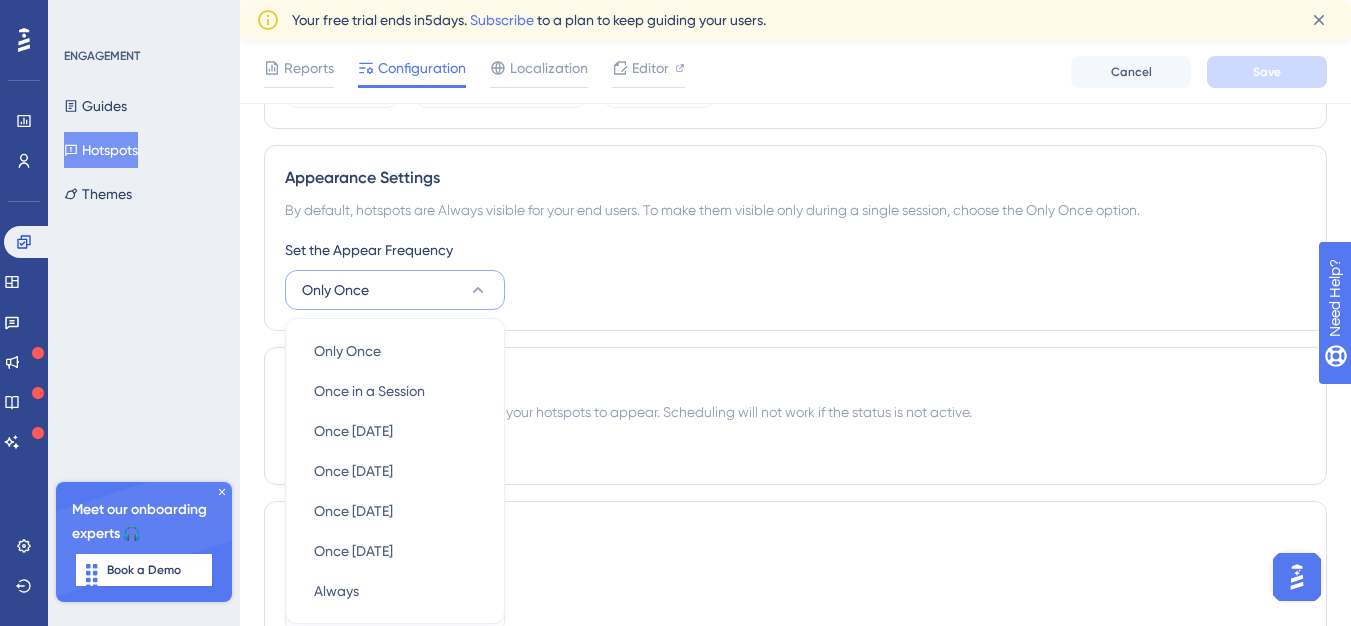 scroll, scrollTop: 904, scrollLeft: 0, axis: vertical 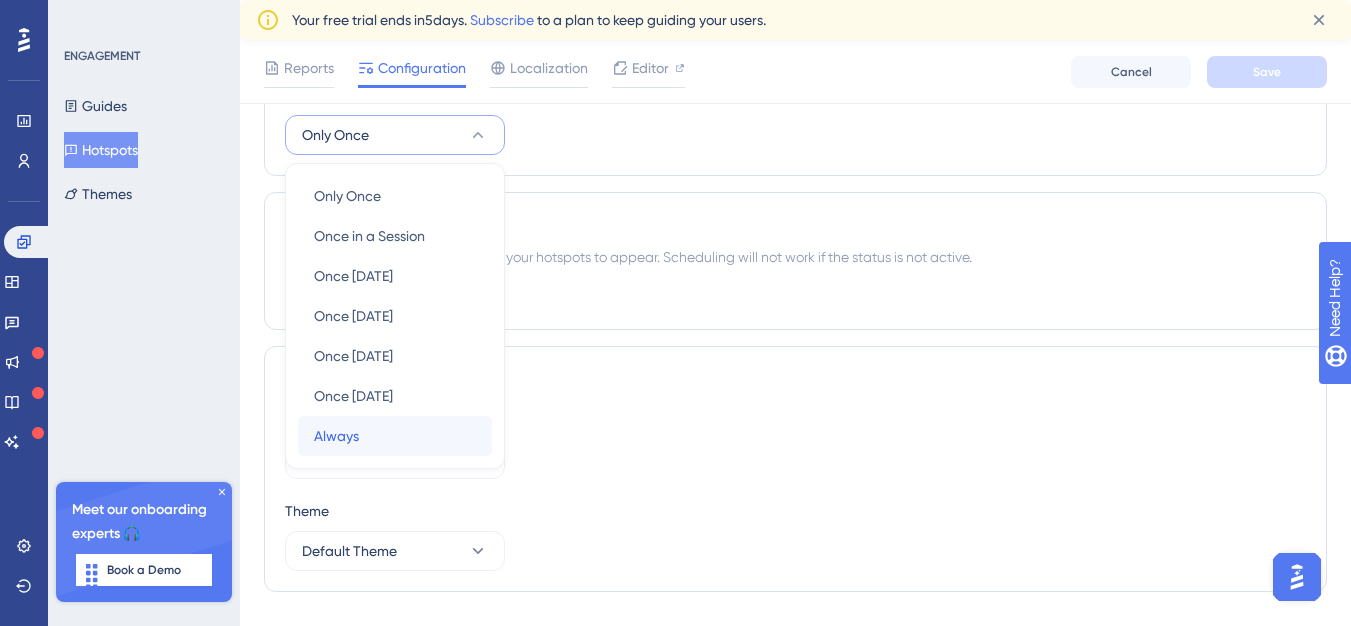 click on "Always" at bounding box center [336, 436] 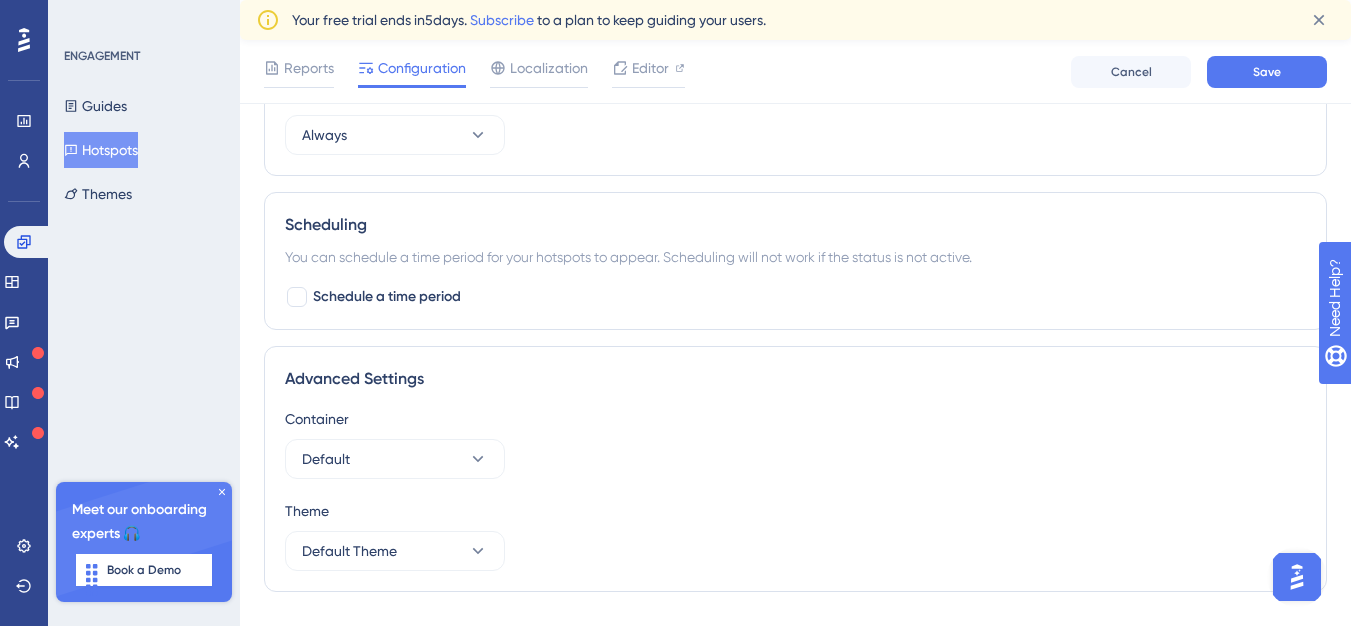scroll, scrollTop: 832, scrollLeft: 0, axis: vertical 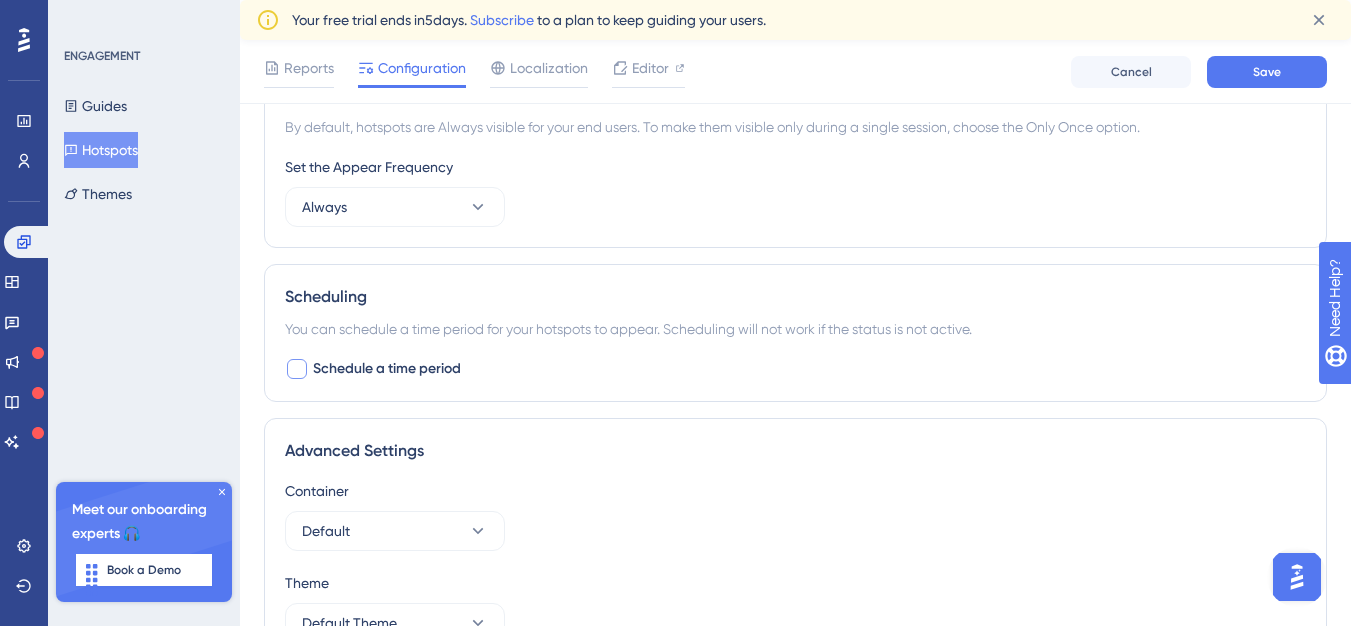 click at bounding box center [297, 369] 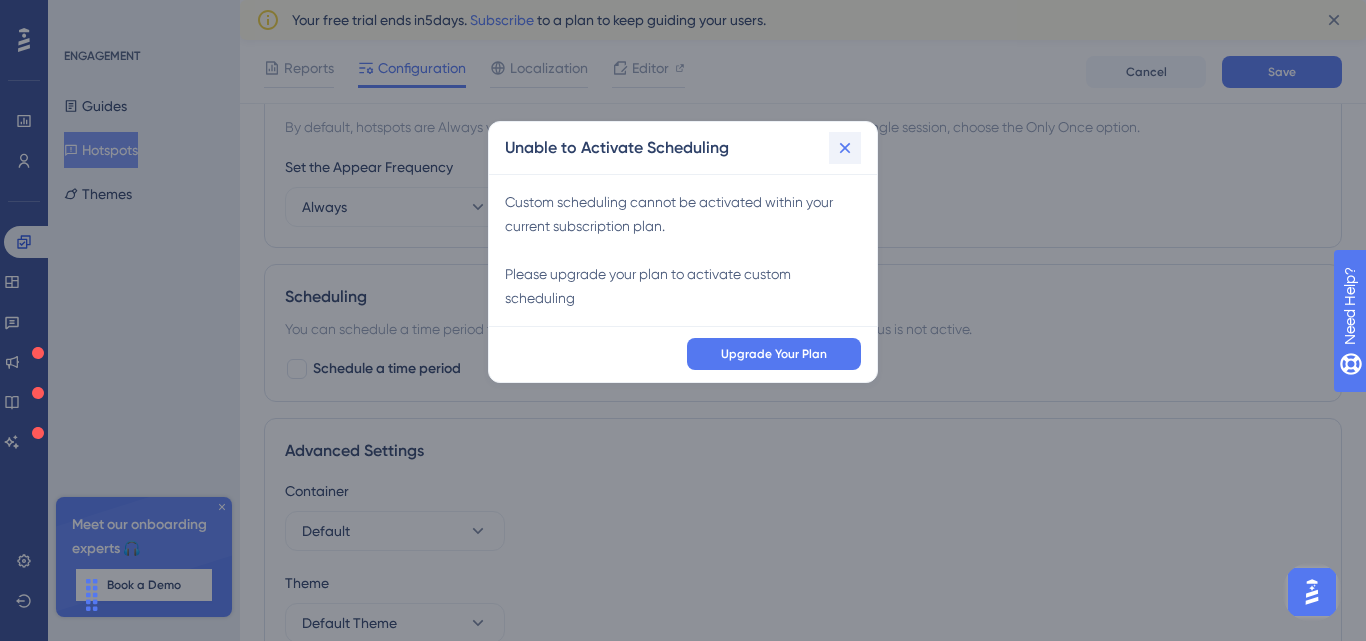 click 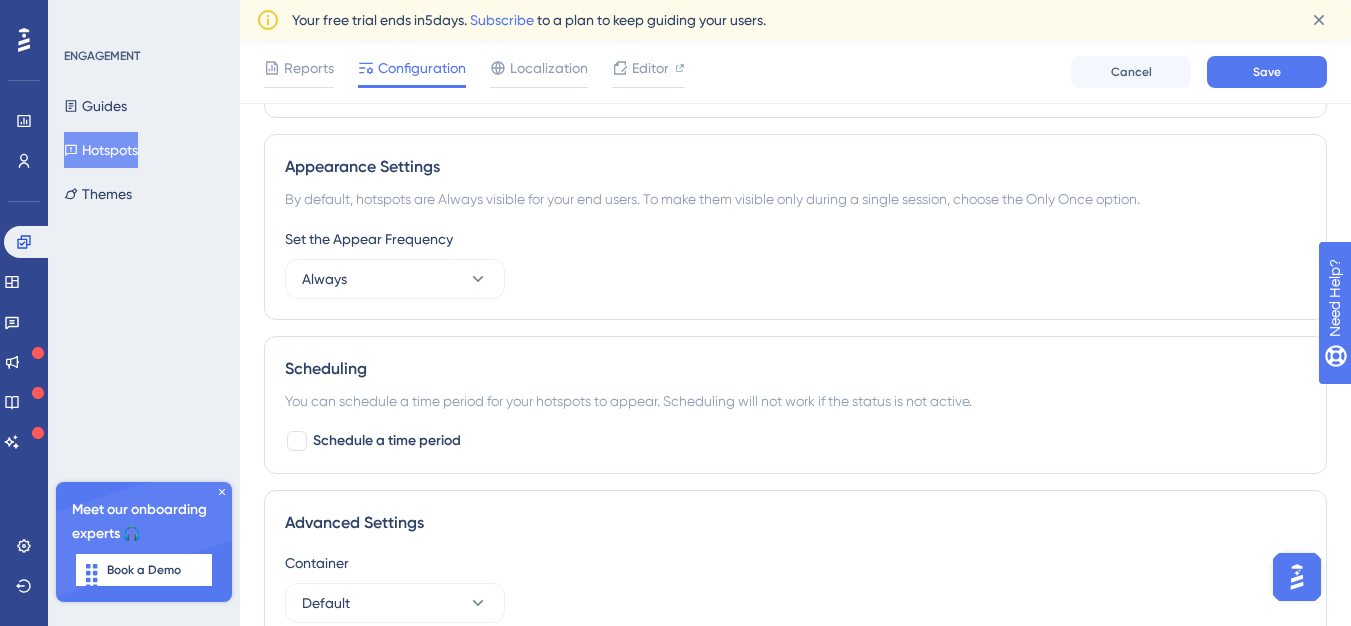 scroll, scrollTop: 752, scrollLeft: 0, axis: vertical 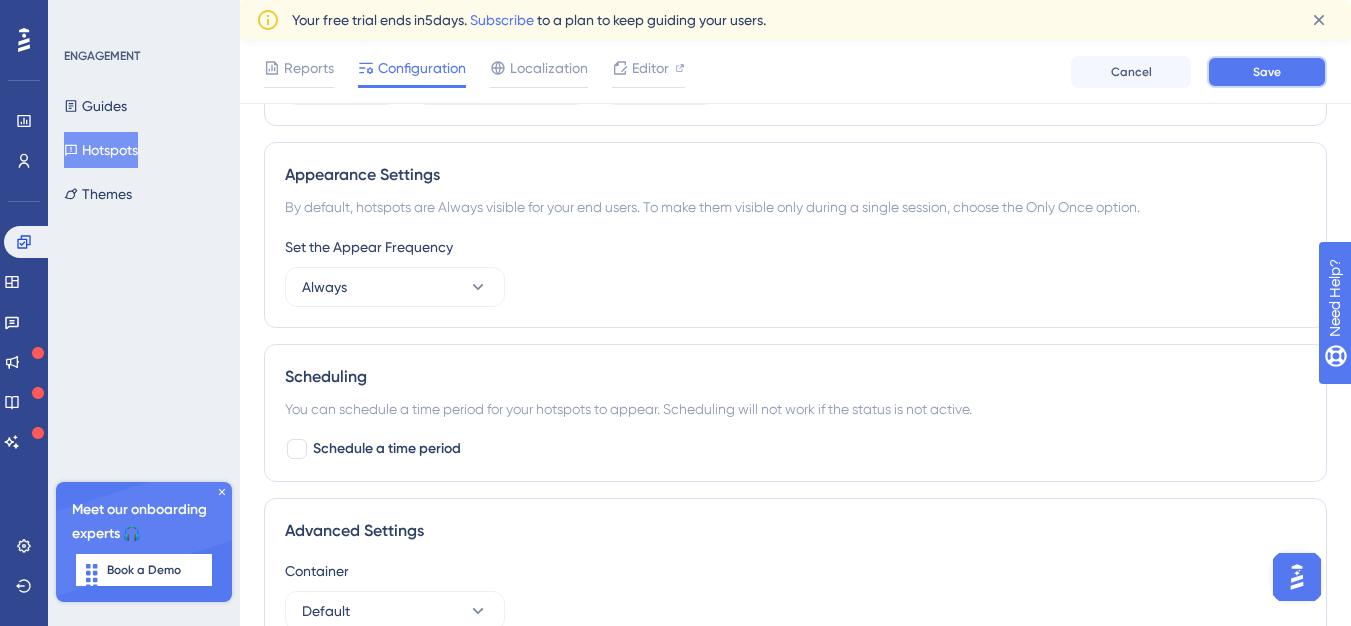 click on "Save" at bounding box center [1267, 72] 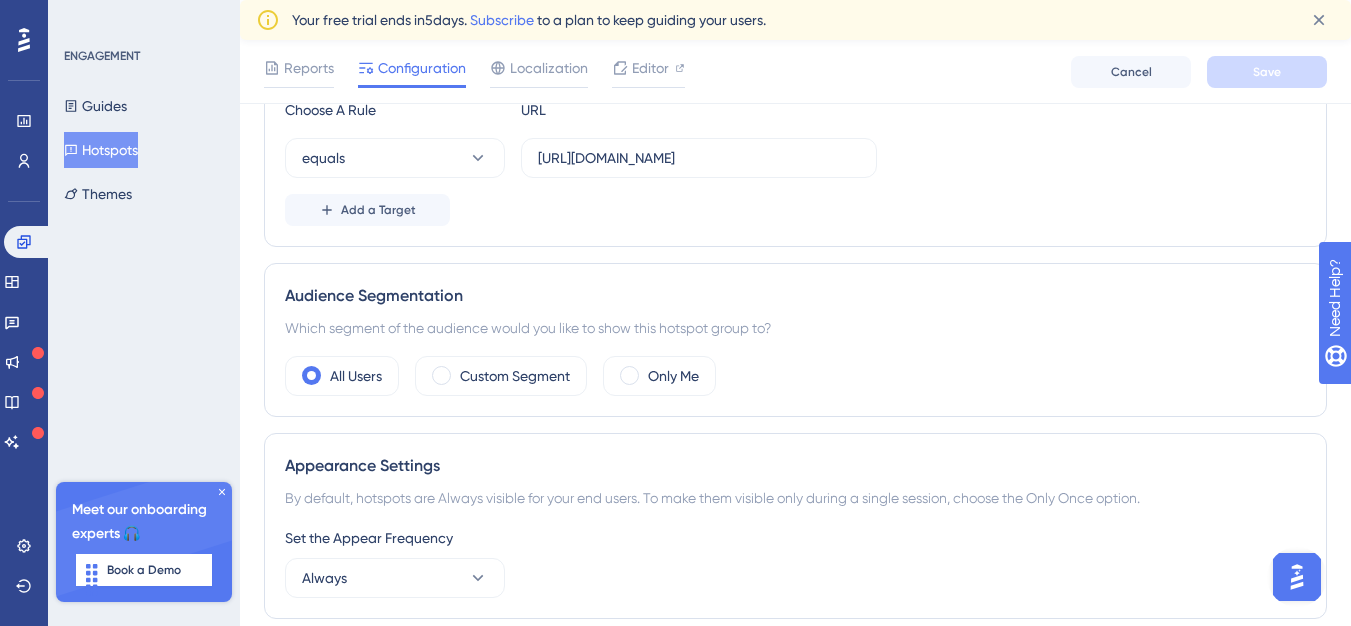 scroll, scrollTop: 298, scrollLeft: 0, axis: vertical 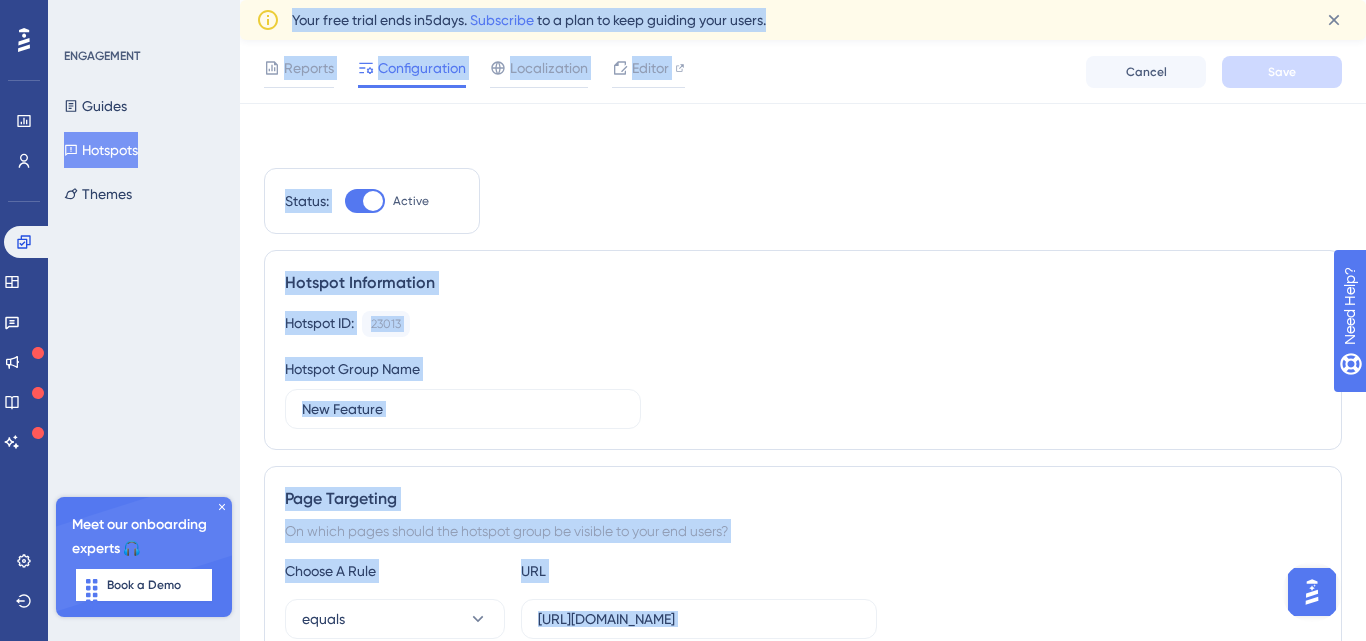 drag, startPoint x: 1365, startPoint y: 115, endPoint x: 1365, endPoint y: 164, distance: 49 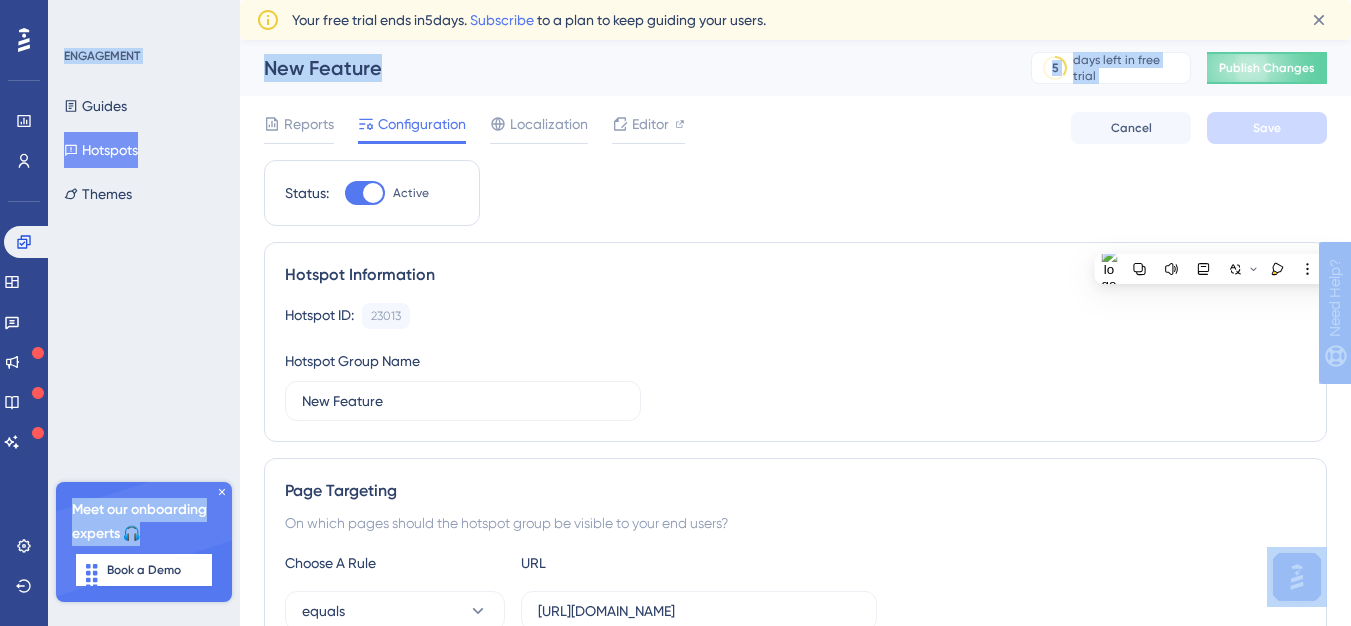 scroll, scrollTop: 8, scrollLeft: 0, axis: vertical 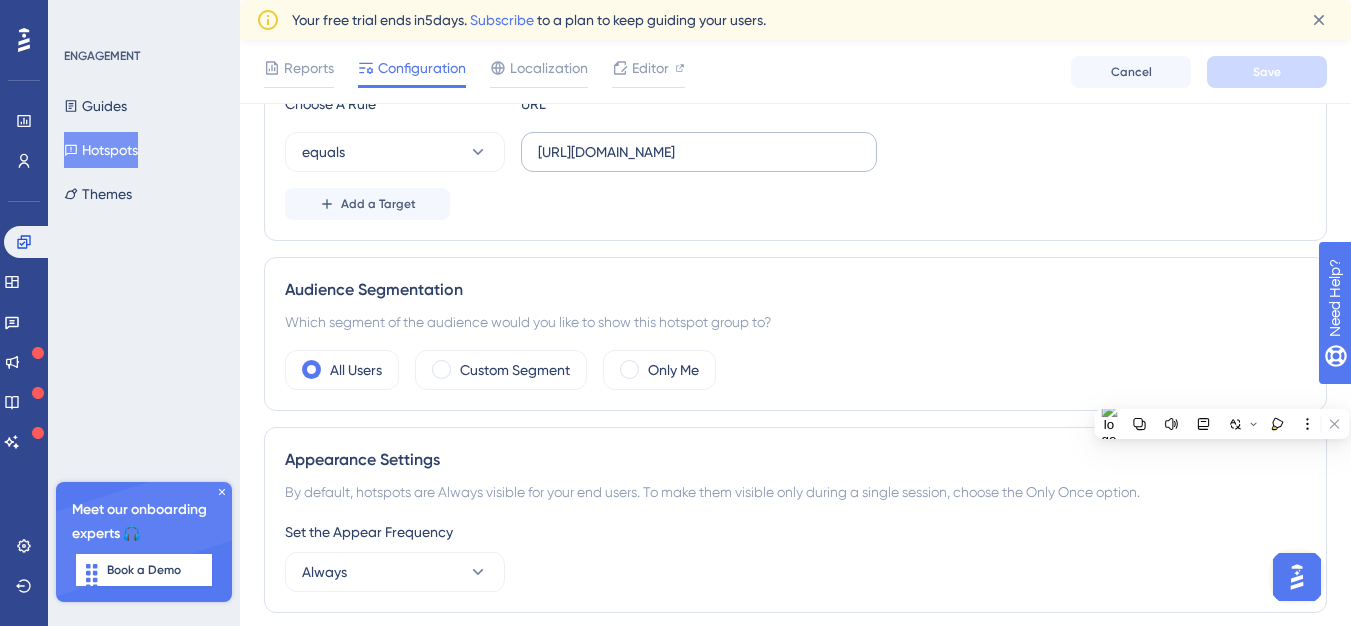 click on "https://staging.yapsody.com/presenter/settings/general_settings" at bounding box center (699, 152) 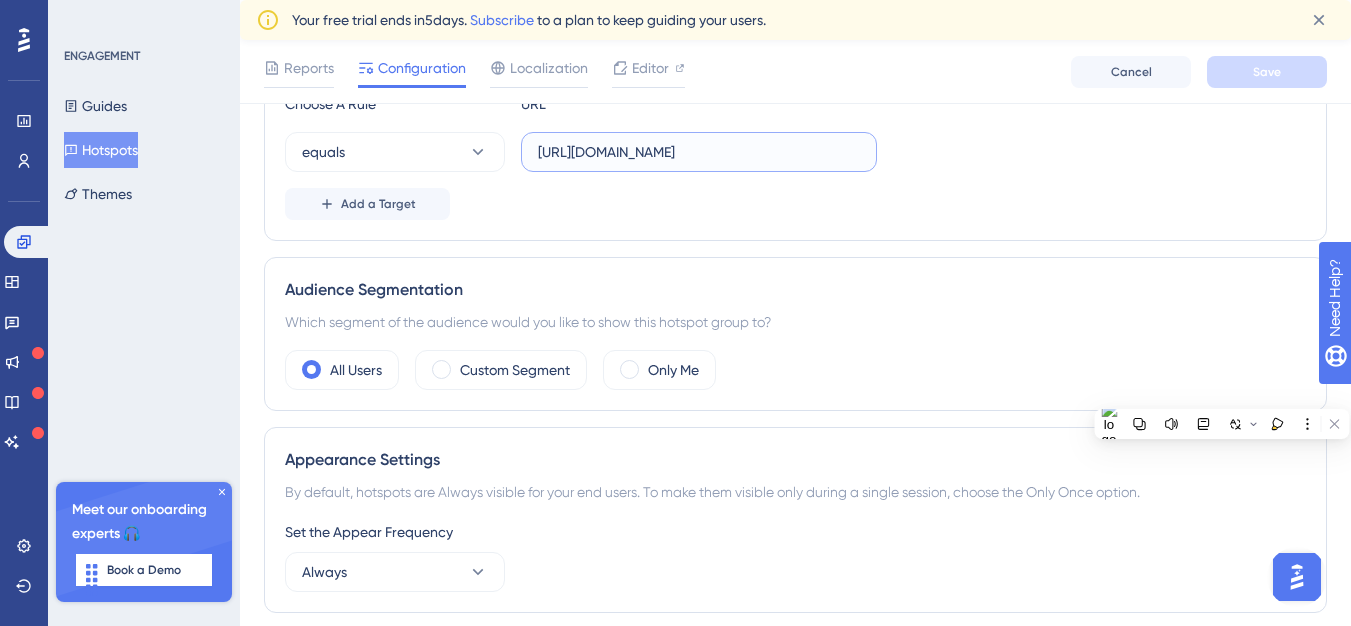 click on "https://staging.yapsody.com/presenter/settings/general_settings" at bounding box center (699, 152) 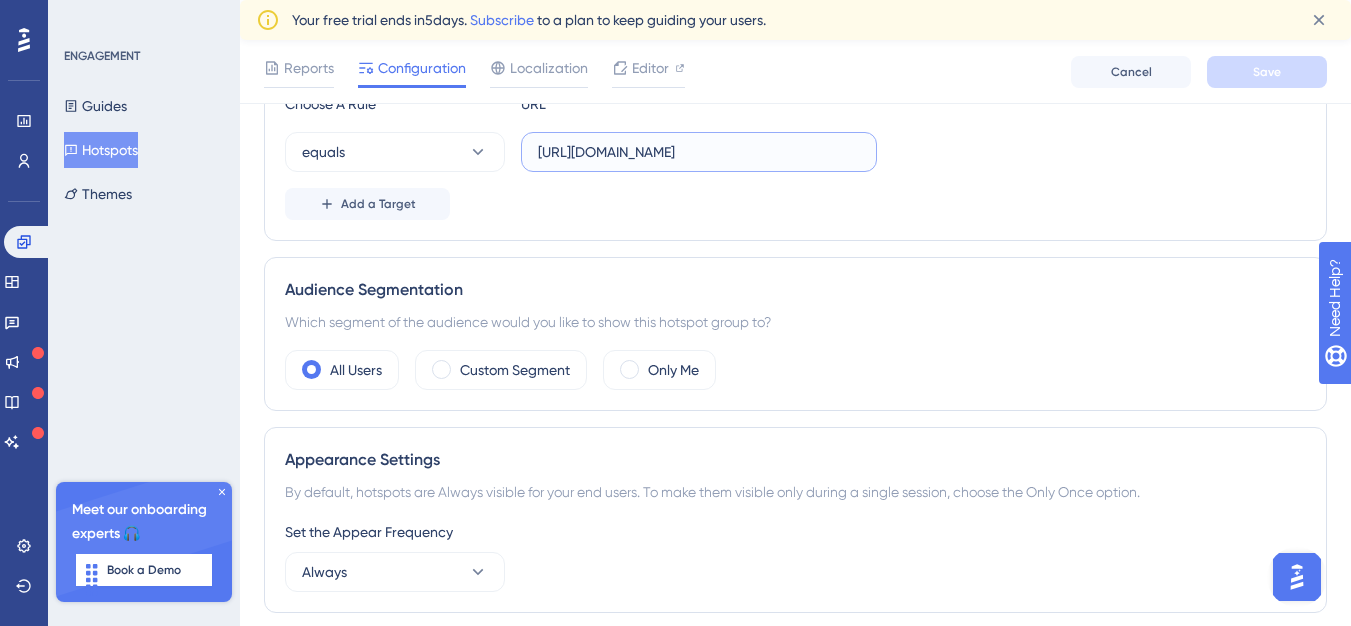 scroll, scrollTop: 0, scrollLeft: 105, axis: horizontal 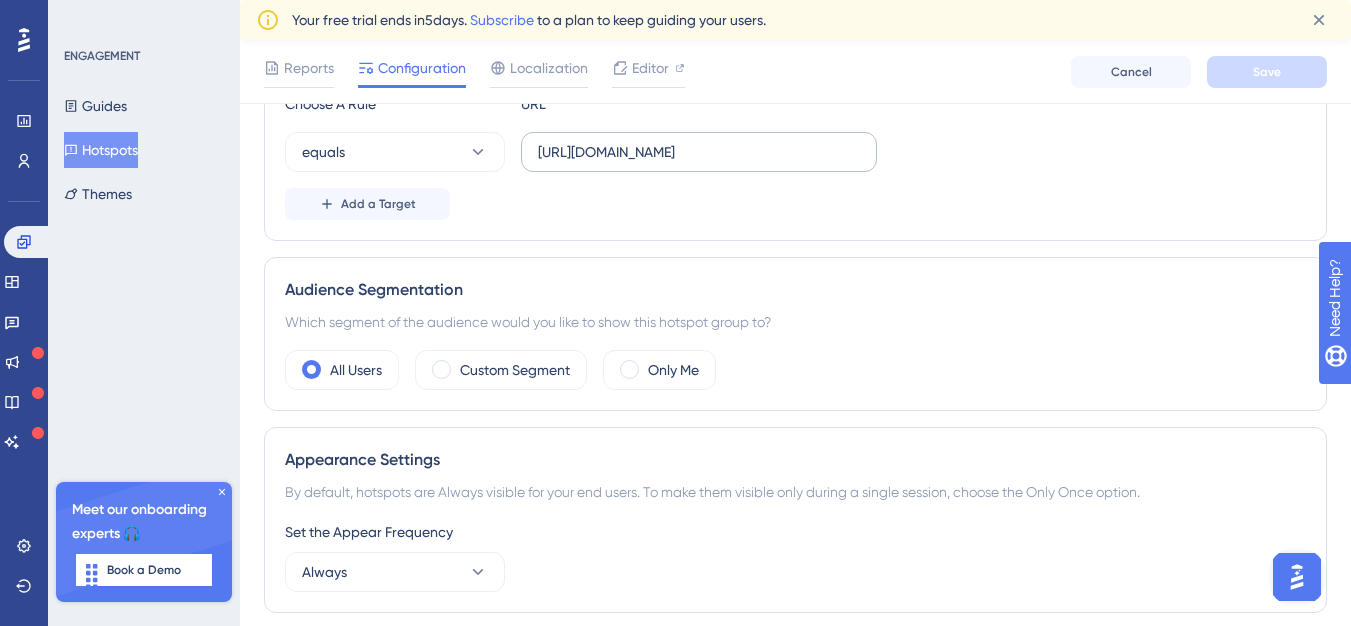 drag, startPoint x: 862, startPoint y: 155, endPoint x: 763, endPoint y: 154, distance: 99.00505 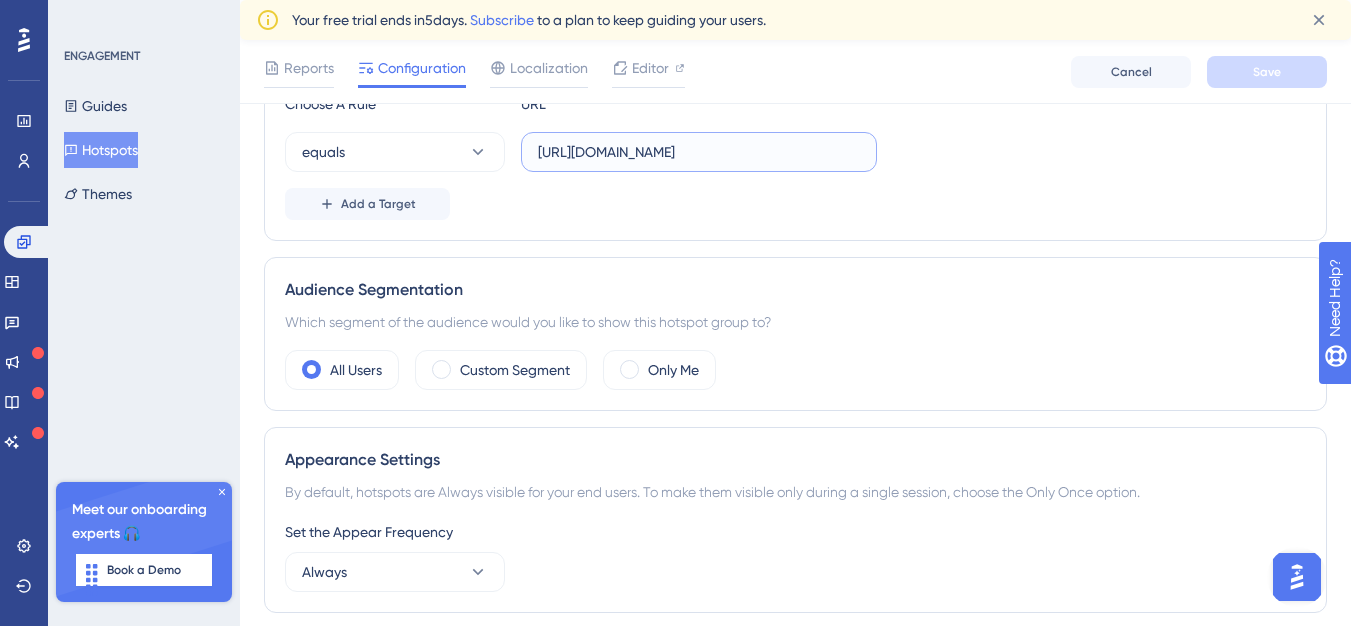 click on "https://staging.yapsody.com/presenter/settings/general_settings" at bounding box center [699, 152] 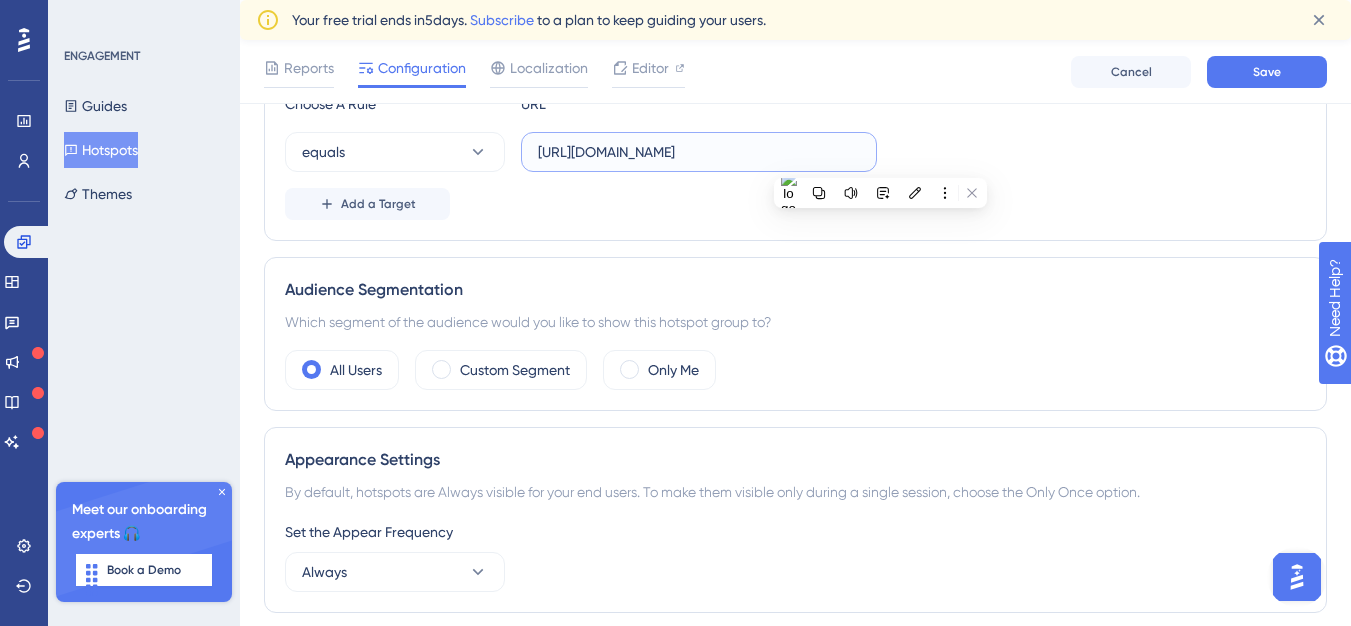 scroll, scrollTop: 0, scrollLeft: 0, axis: both 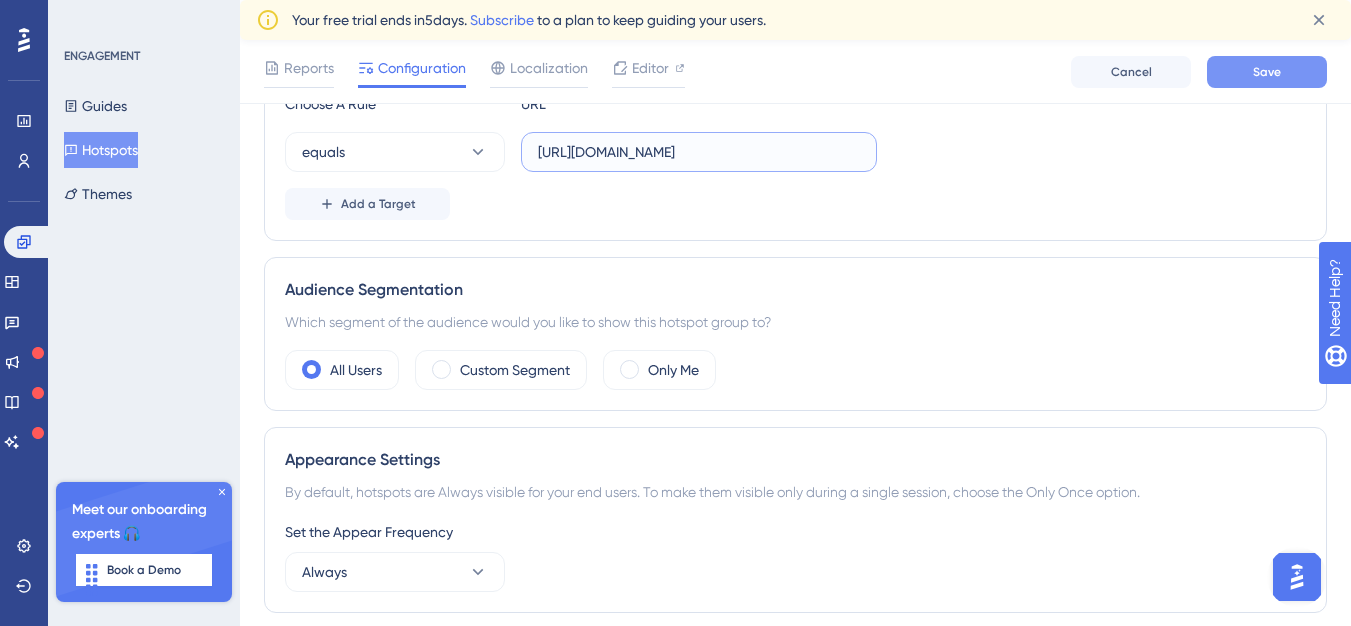 type on "https://staging.yapsody.com" 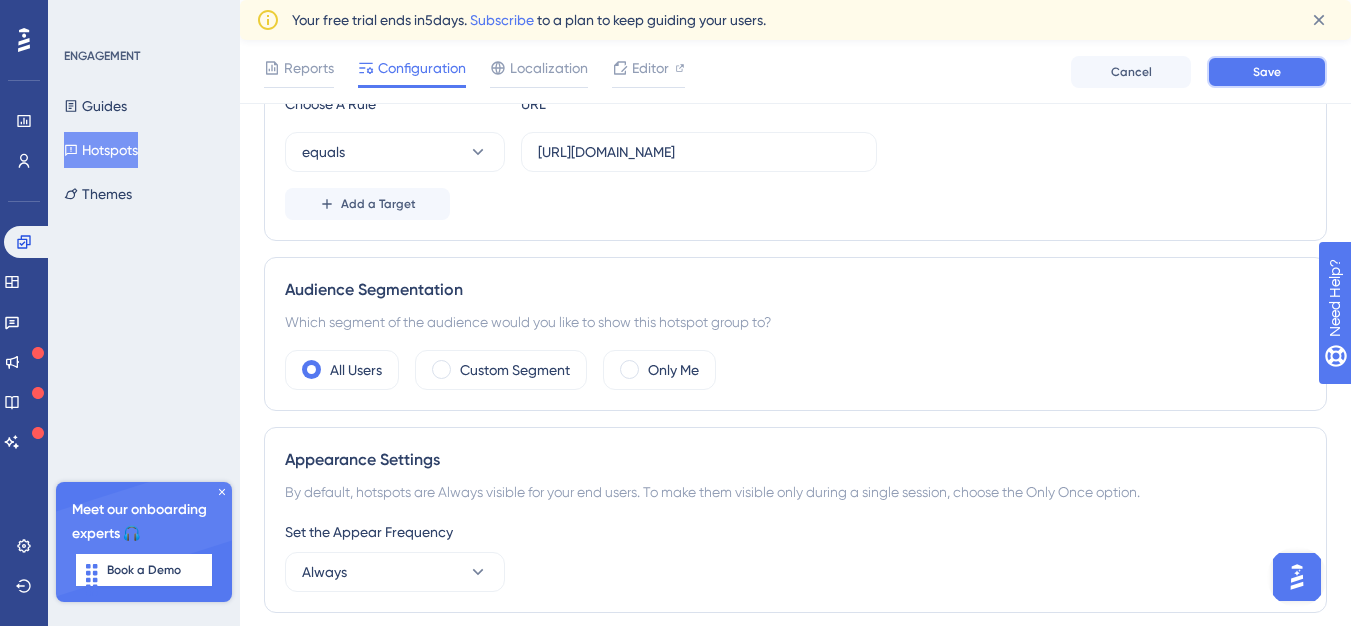 click on "Save" at bounding box center [1267, 72] 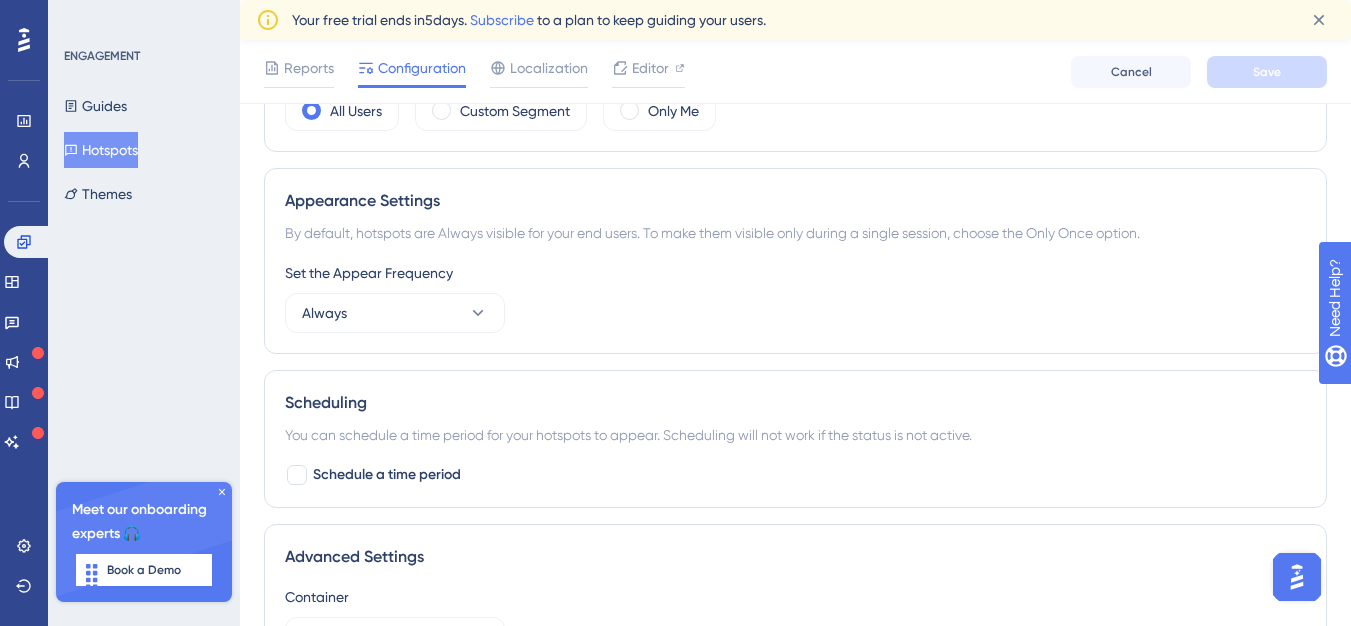 scroll, scrollTop: 800, scrollLeft: 0, axis: vertical 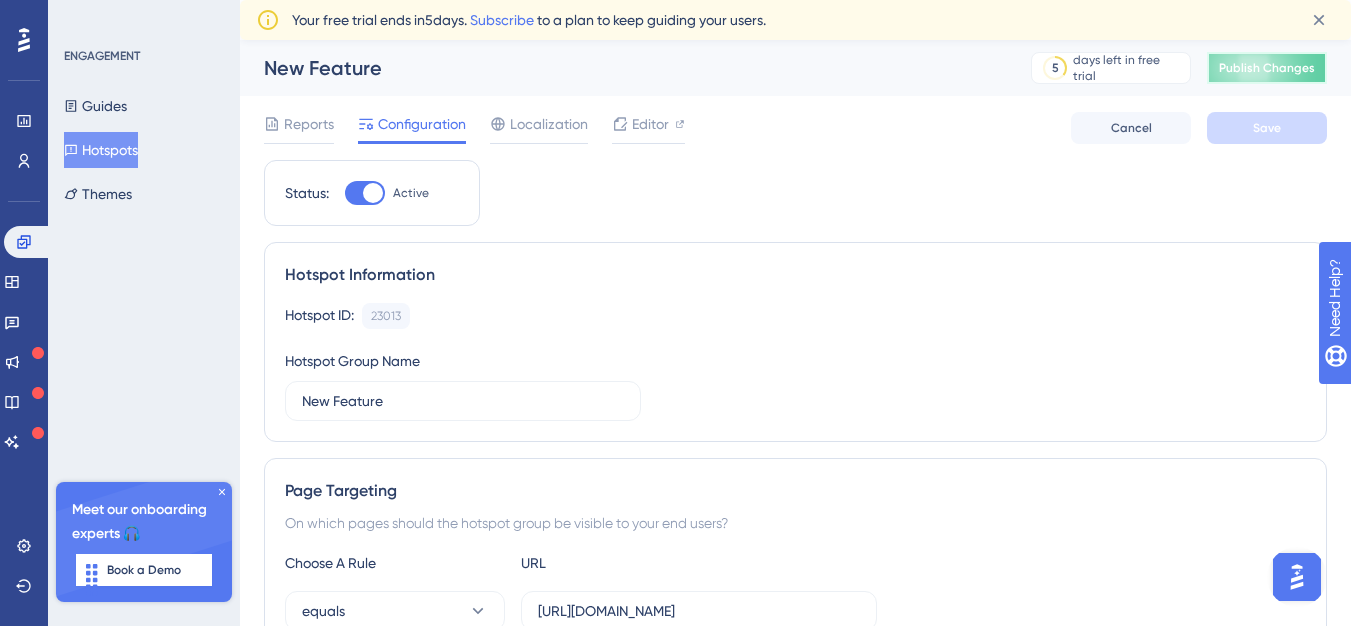 click on "Publish Changes" at bounding box center (1267, 68) 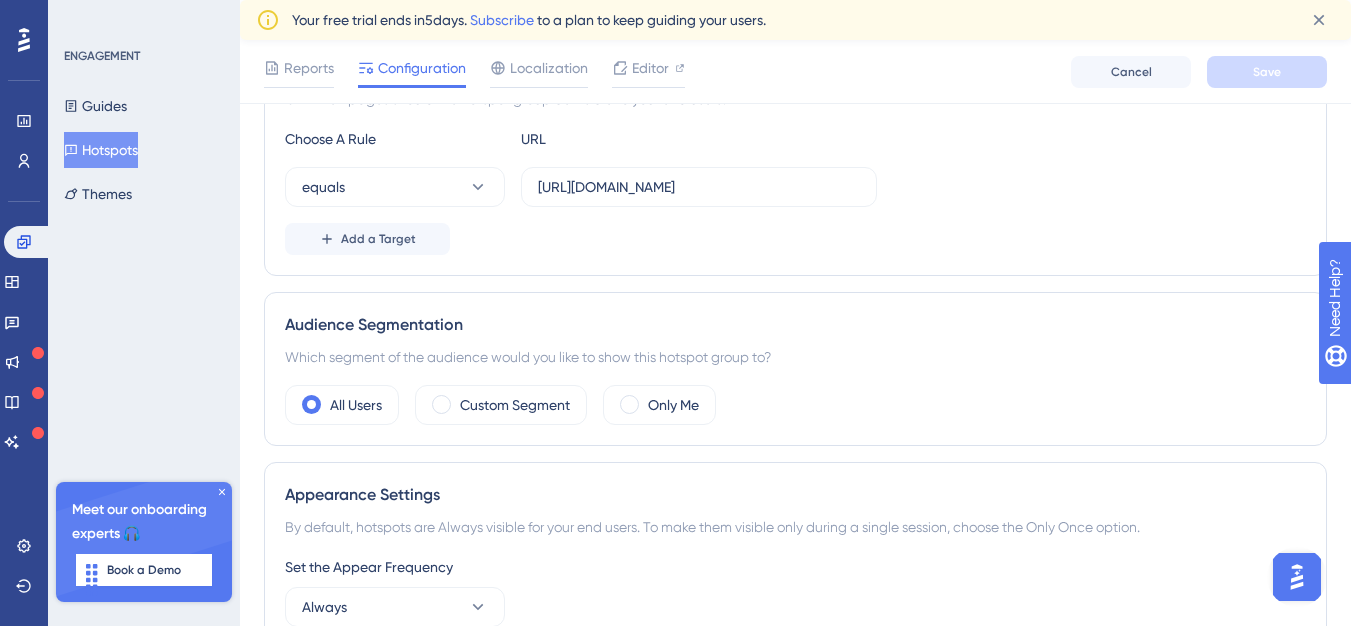 scroll, scrollTop: 0, scrollLeft: 0, axis: both 